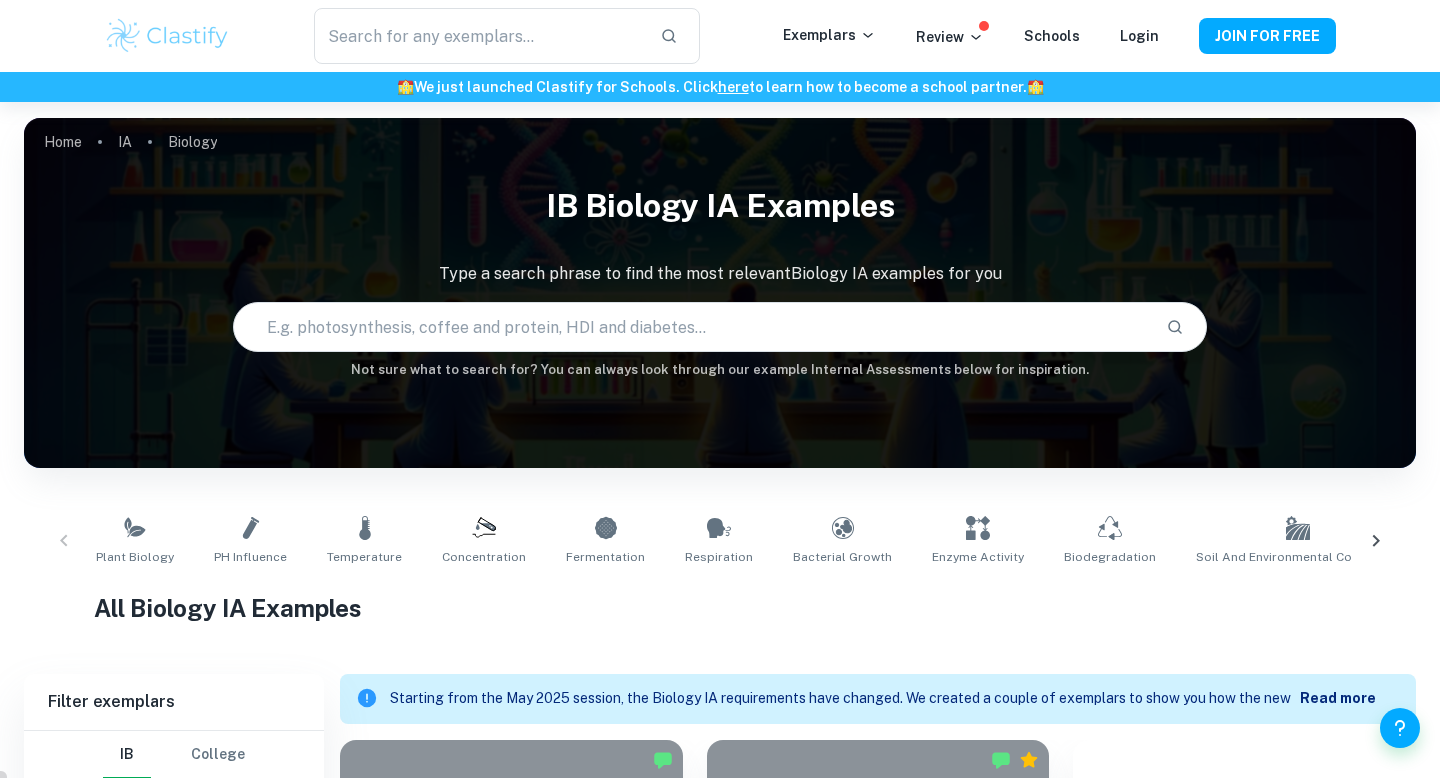 scroll, scrollTop: 0, scrollLeft: 0, axis: both 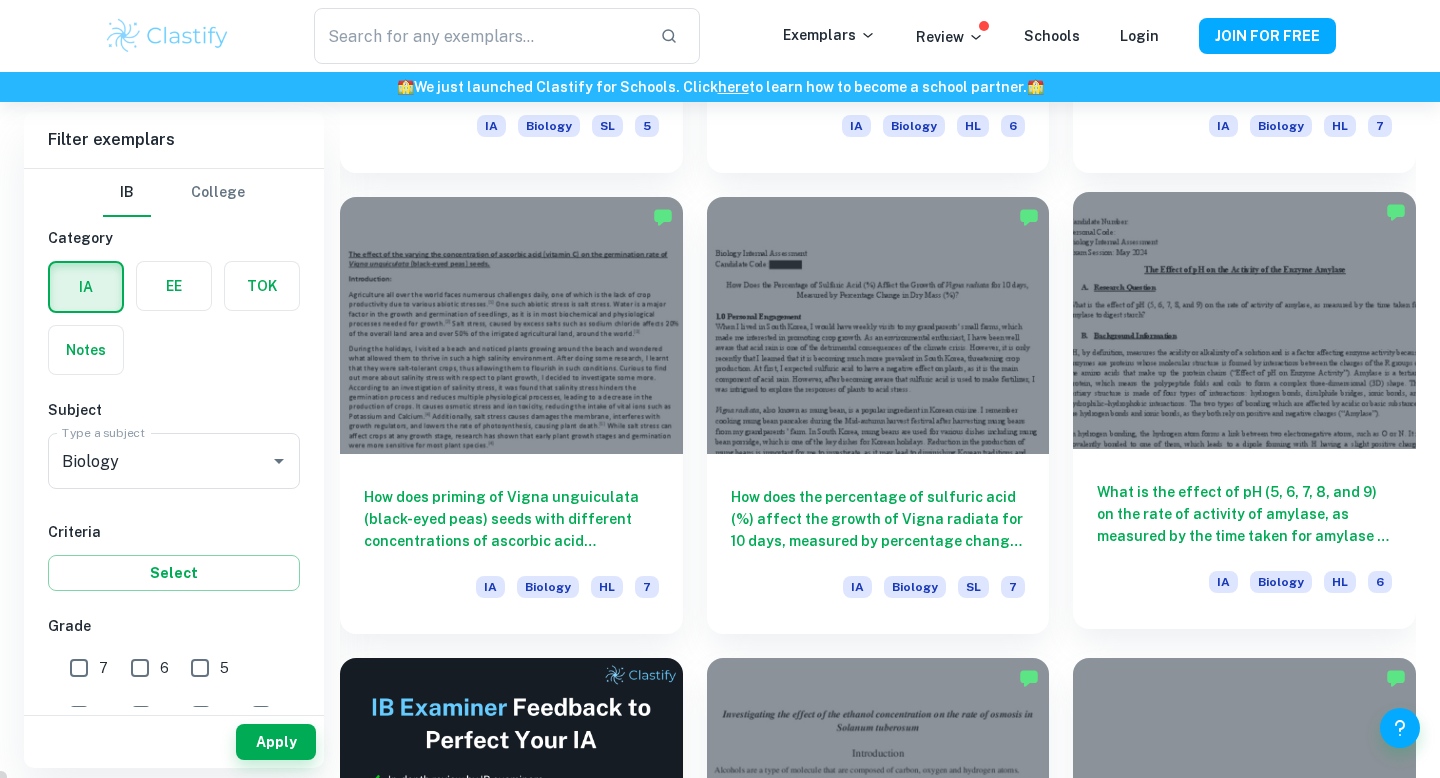 click on "What is the effect of pH (5, 6, 7, 8, and 9) on the rate of activity of amylase, as measured by the time taken for amylase to digest starch? IA Biology HL 6" at bounding box center [1244, 539] 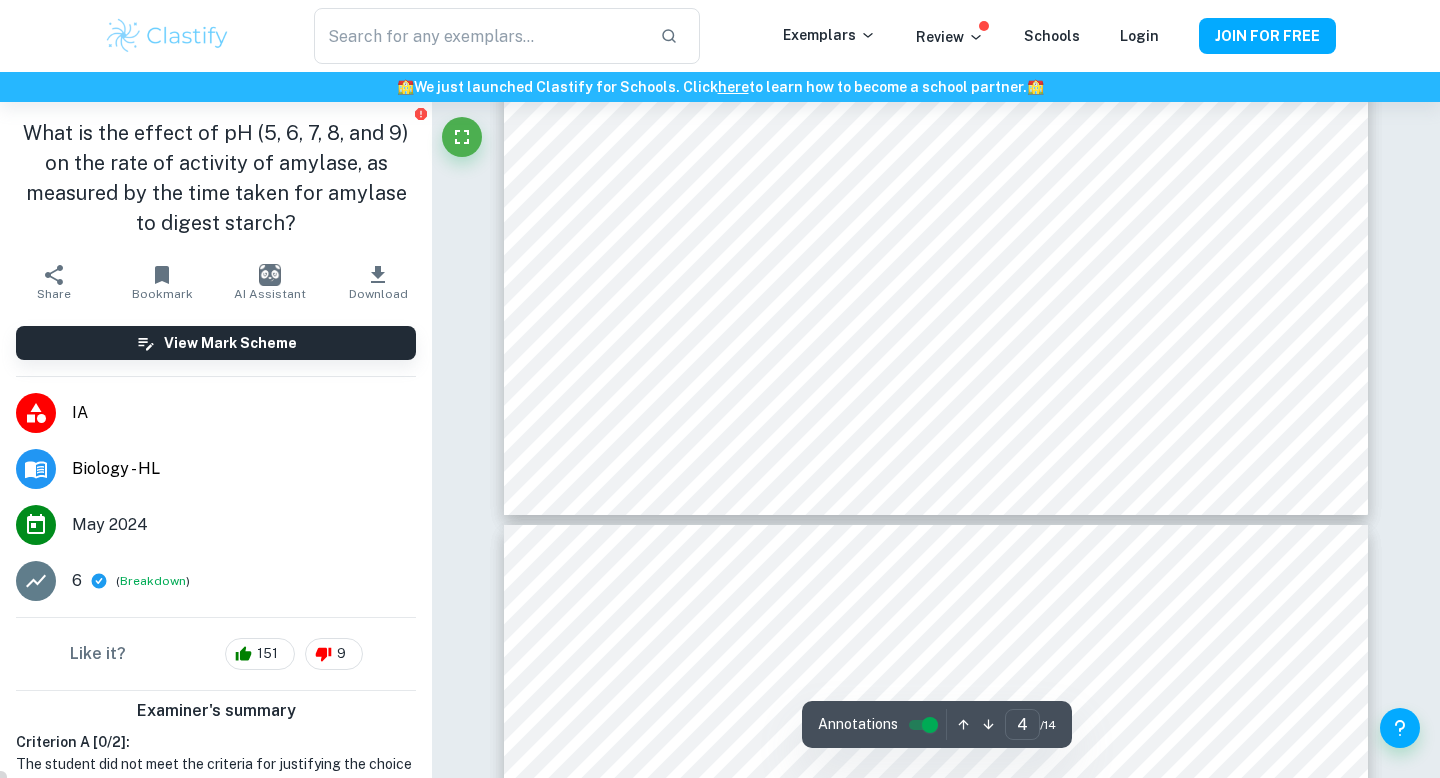 scroll, scrollTop: 4390, scrollLeft: 0, axis: vertical 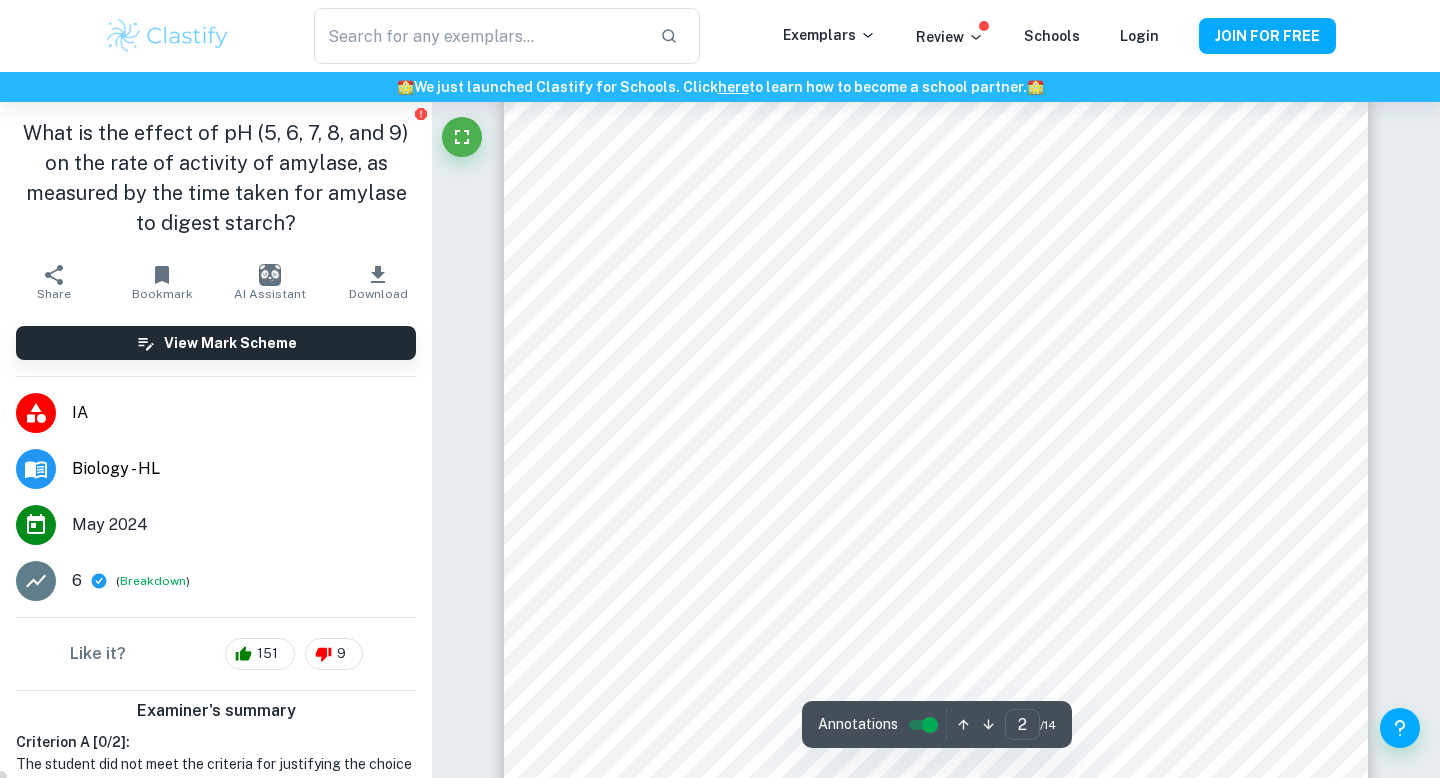 type on "1" 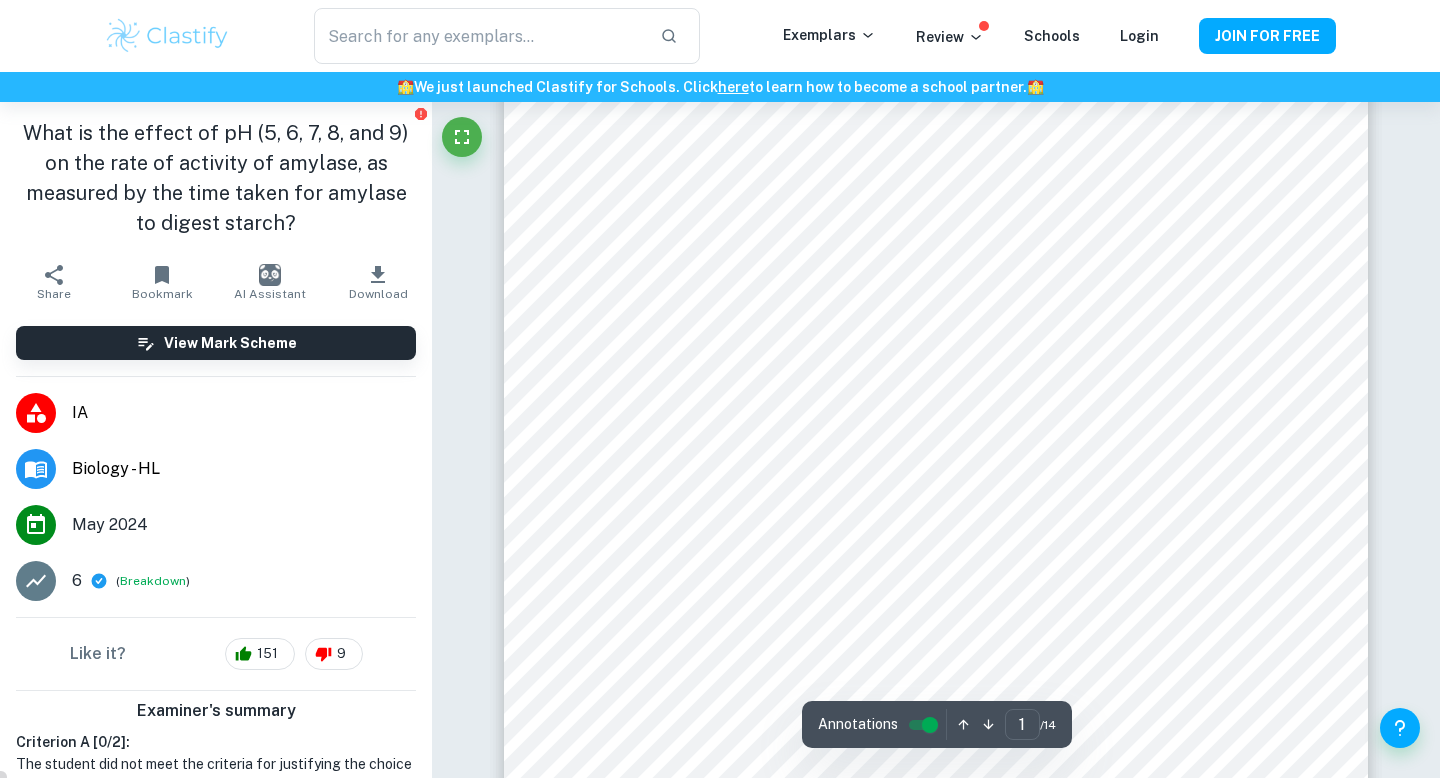 scroll, scrollTop: 194, scrollLeft: 0, axis: vertical 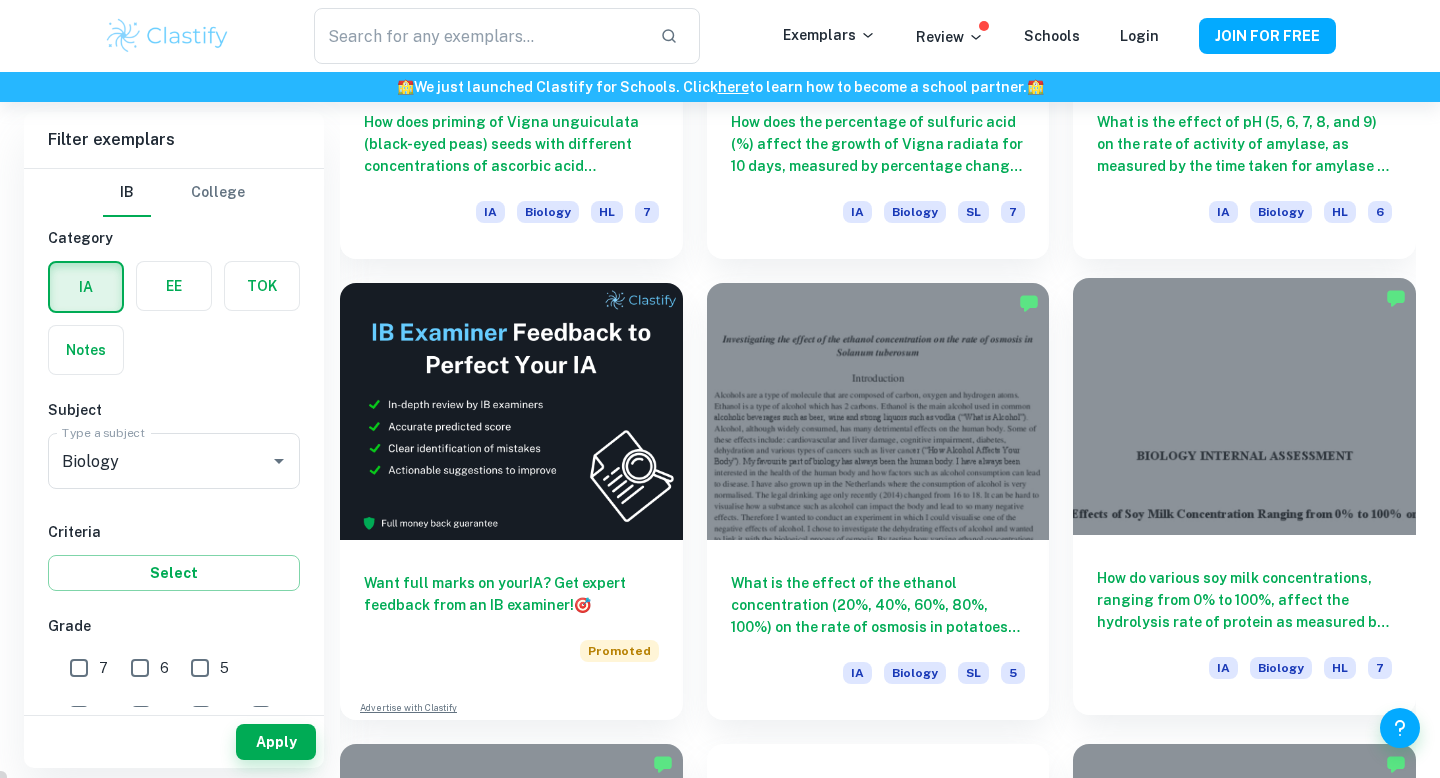 click at bounding box center [1244, 406] 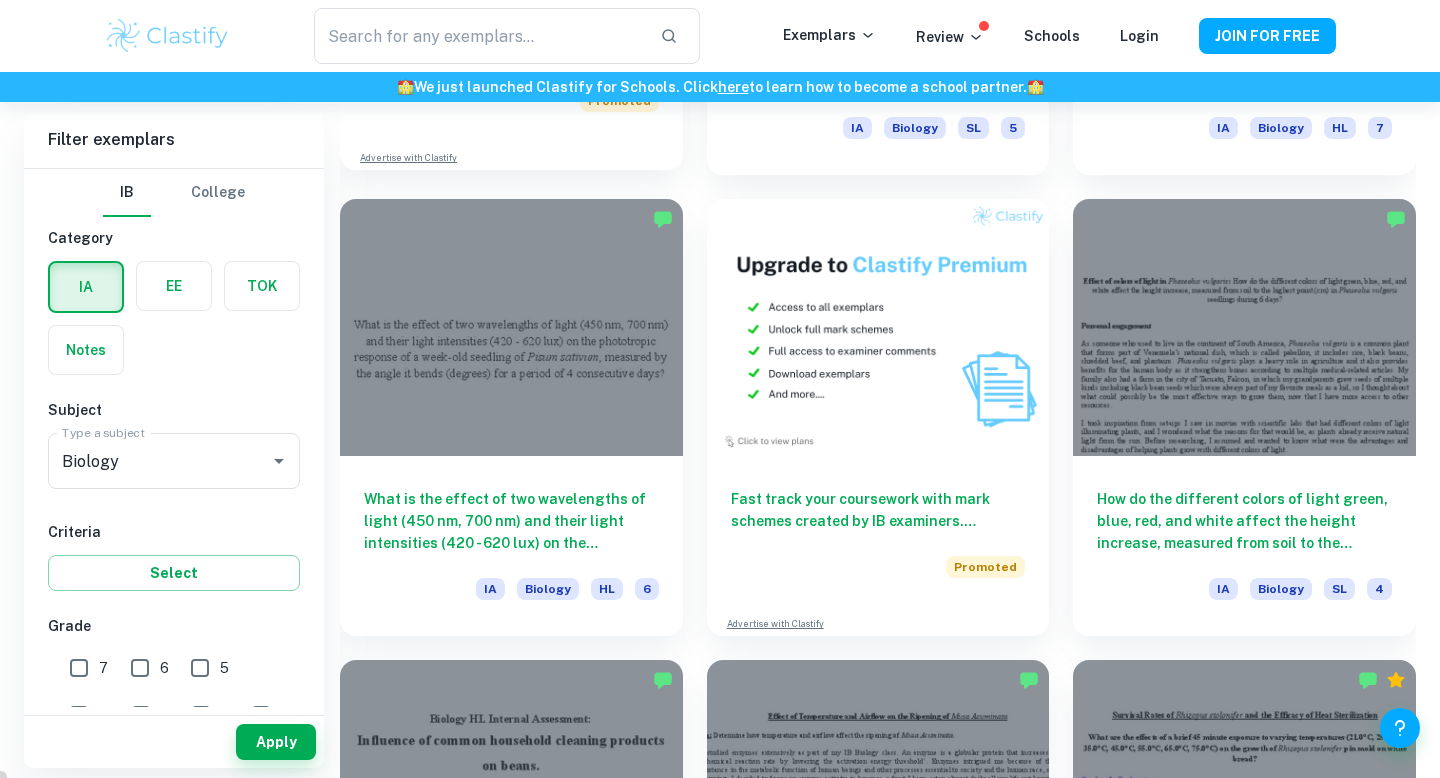 scroll, scrollTop: 3773, scrollLeft: 0, axis: vertical 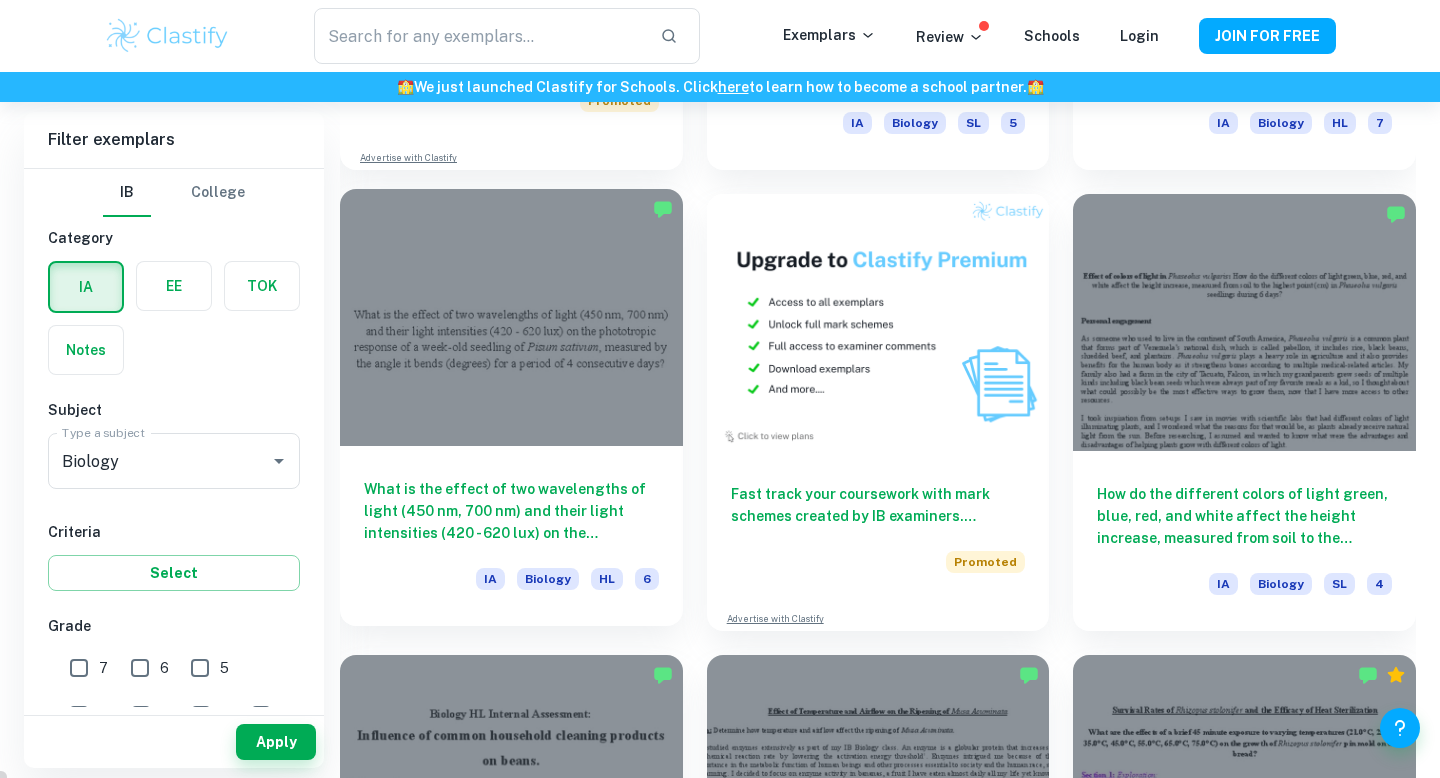 click at bounding box center (511, 317) 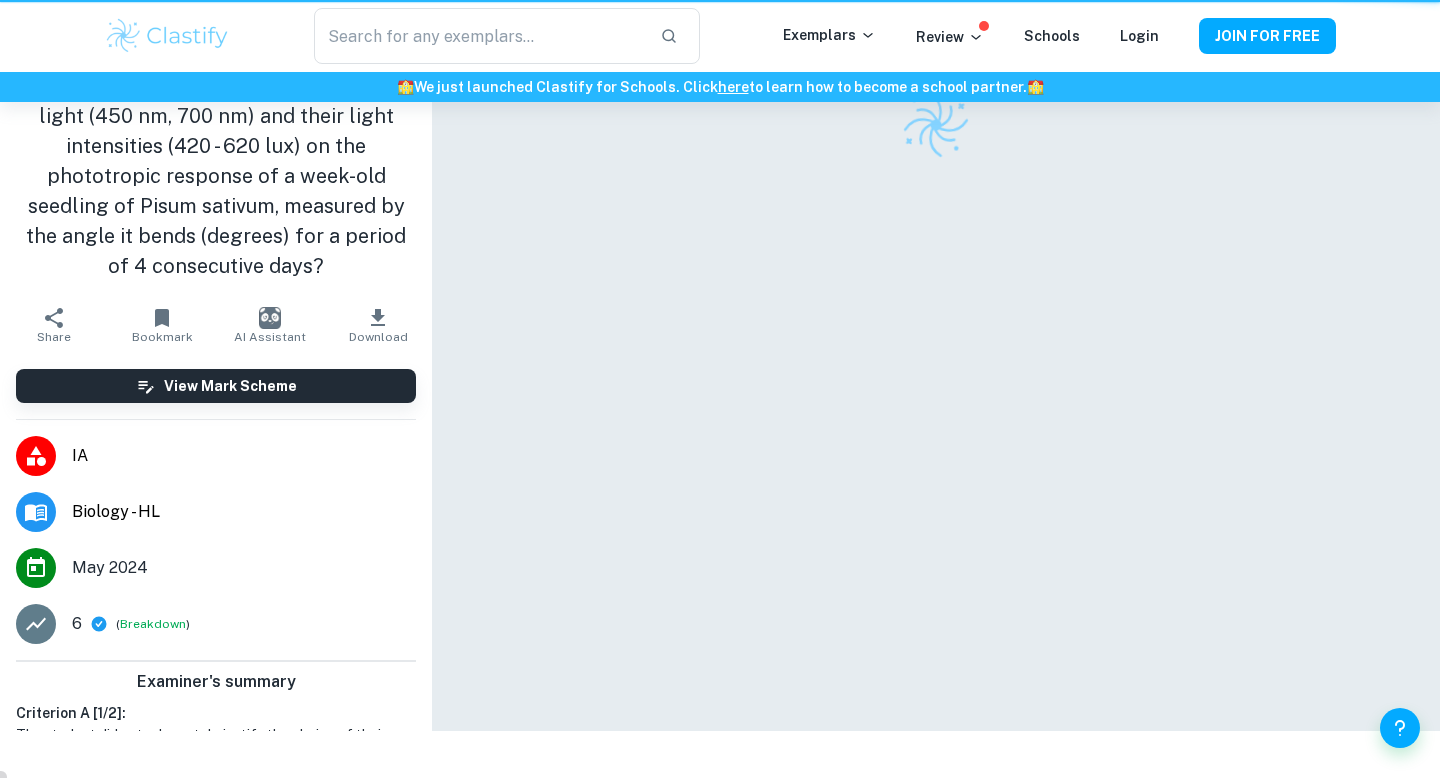 scroll, scrollTop: 0, scrollLeft: 0, axis: both 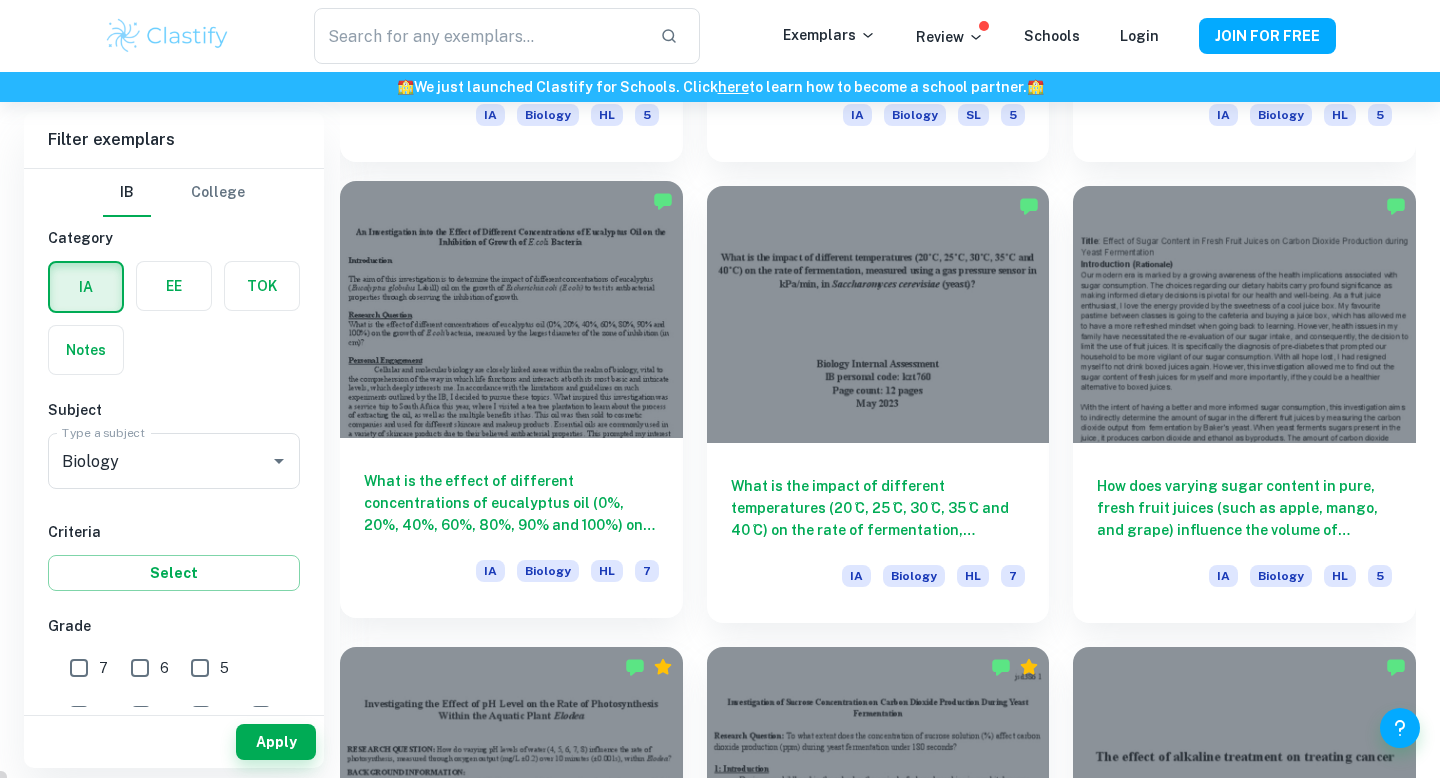 click at bounding box center (511, 309) 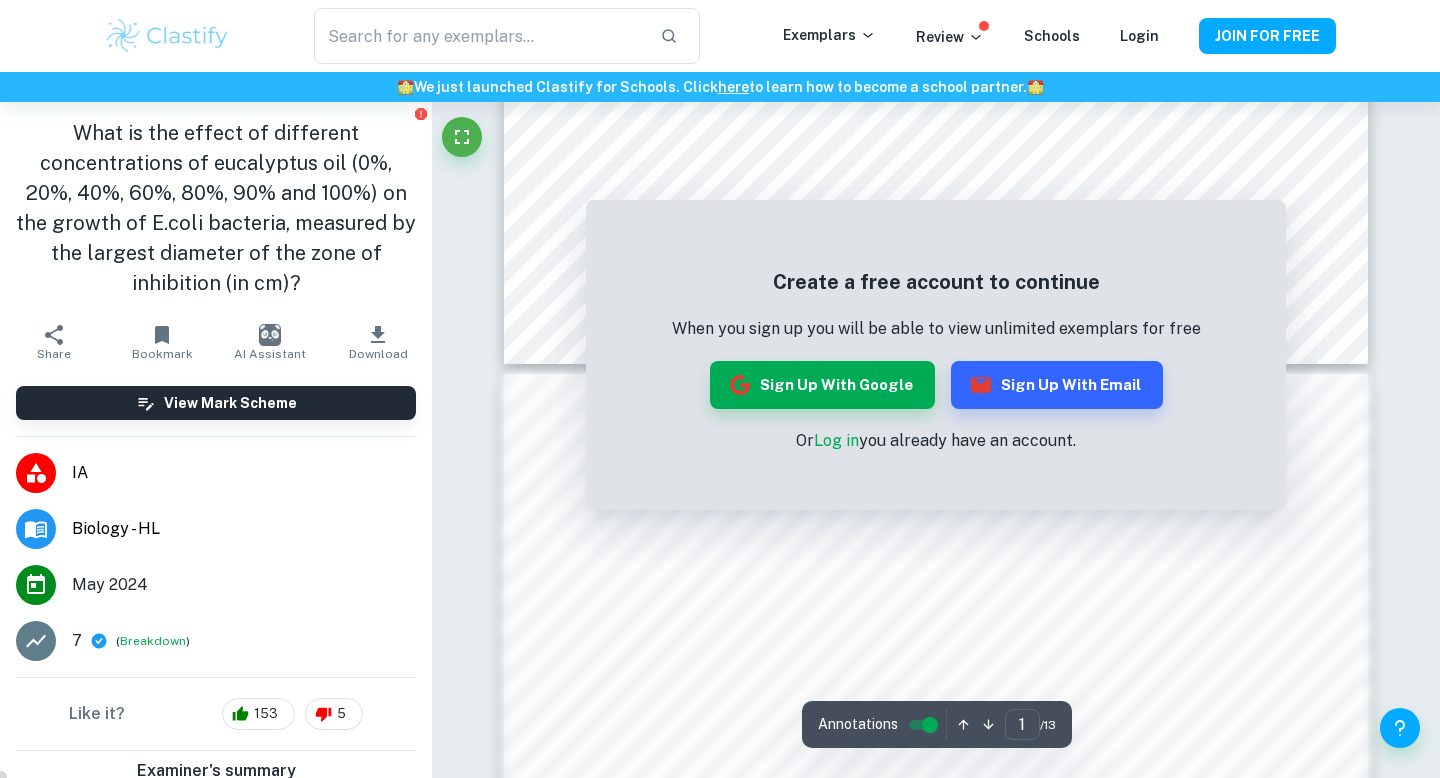 scroll, scrollTop: 991, scrollLeft: 0, axis: vertical 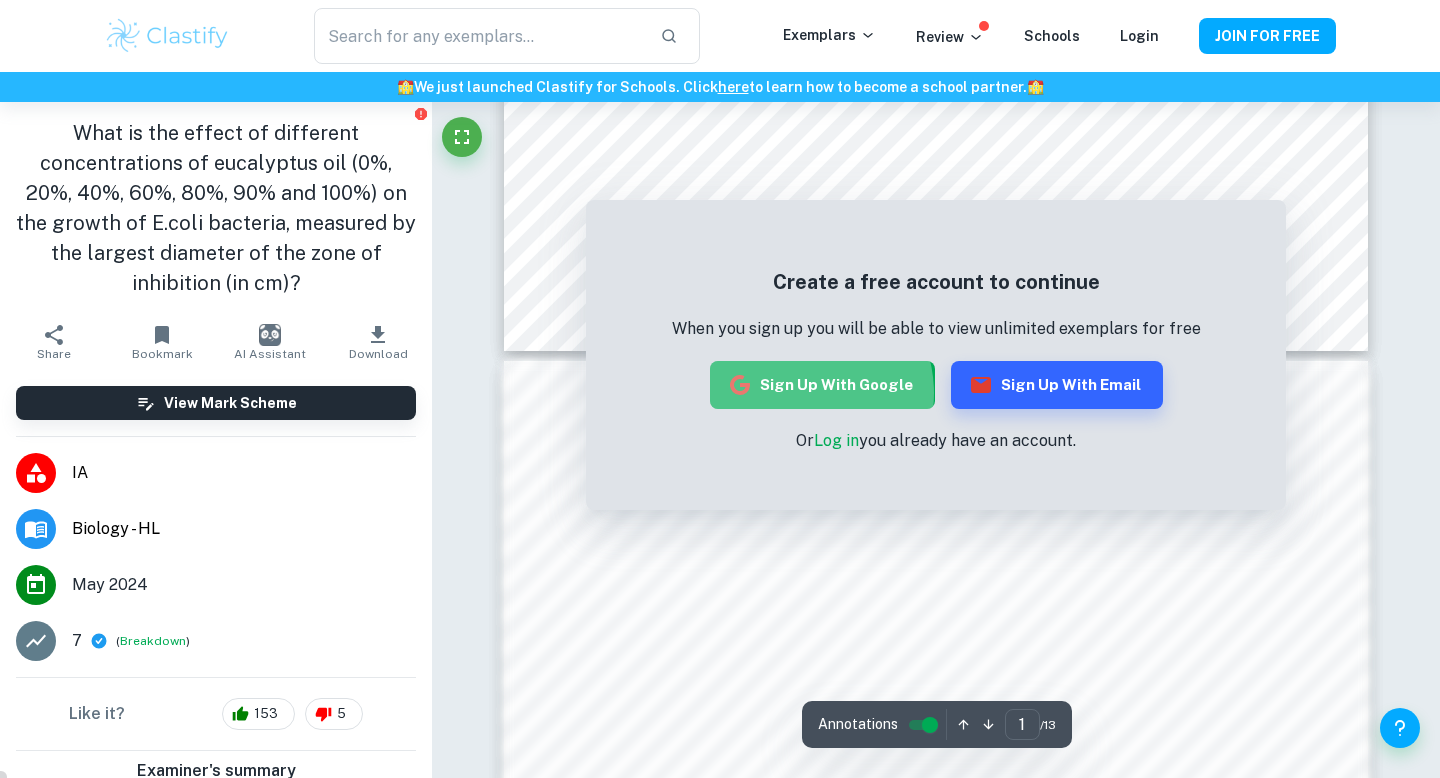 click on "Sign up with Google" at bounding box center [822, 385] 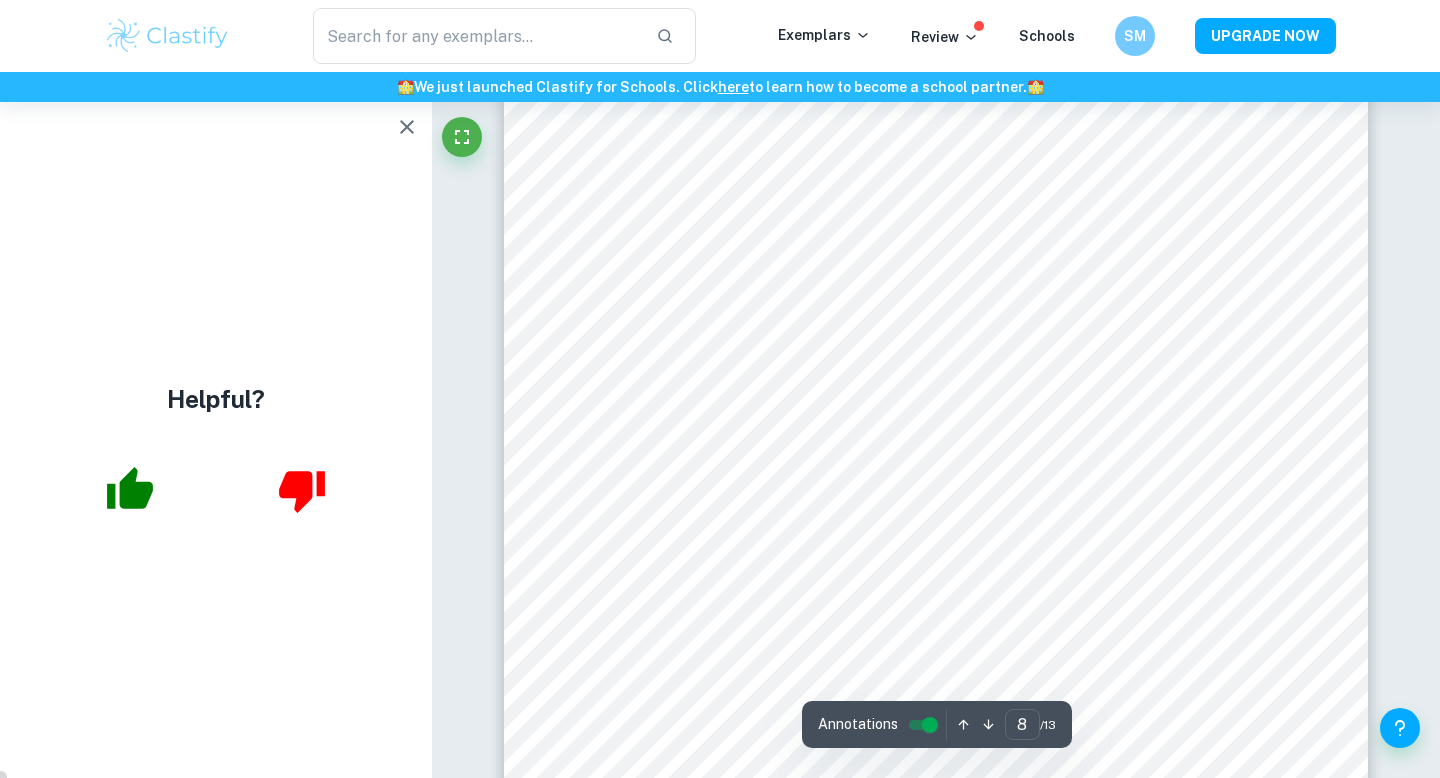 scroll, scrollTop: 8995, scrollLeft: 0, axis: vertical 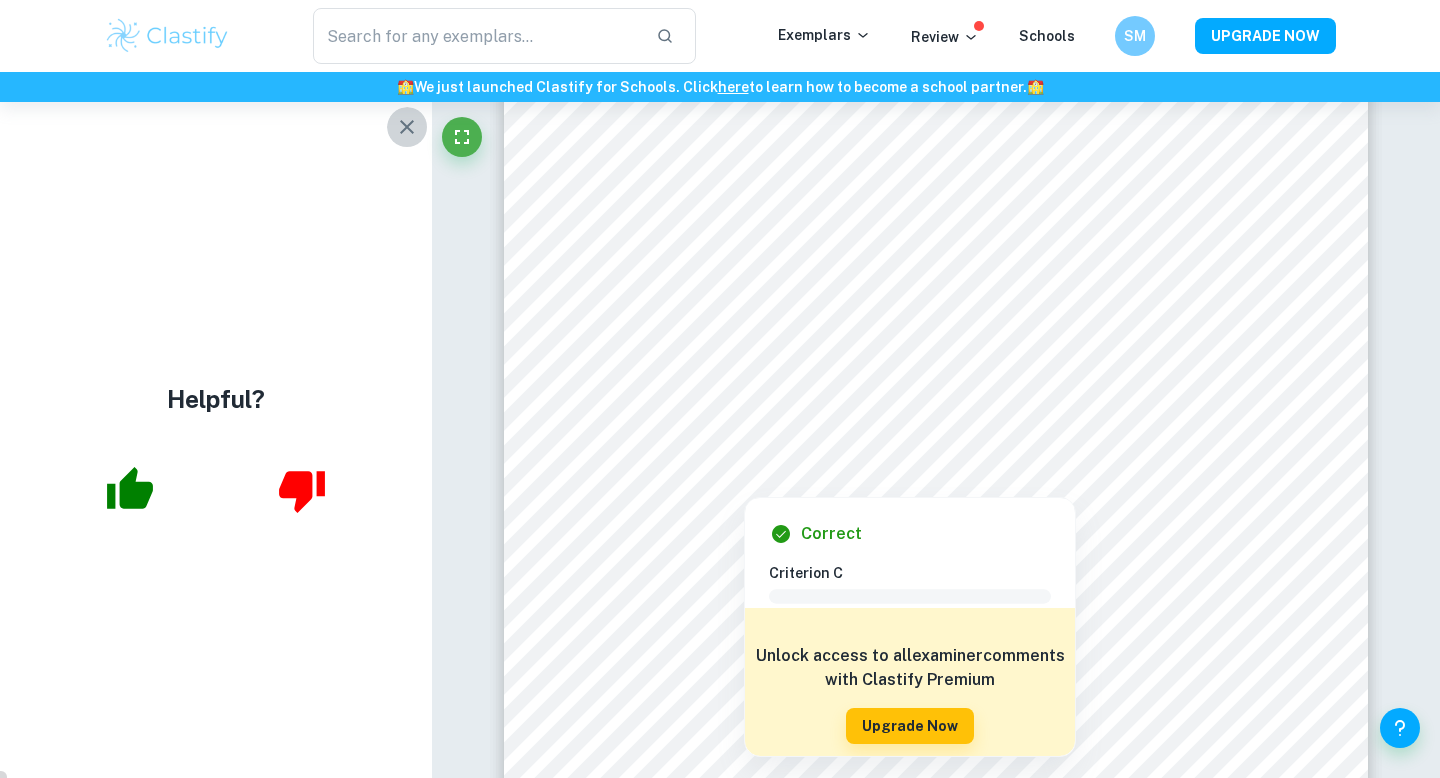 click 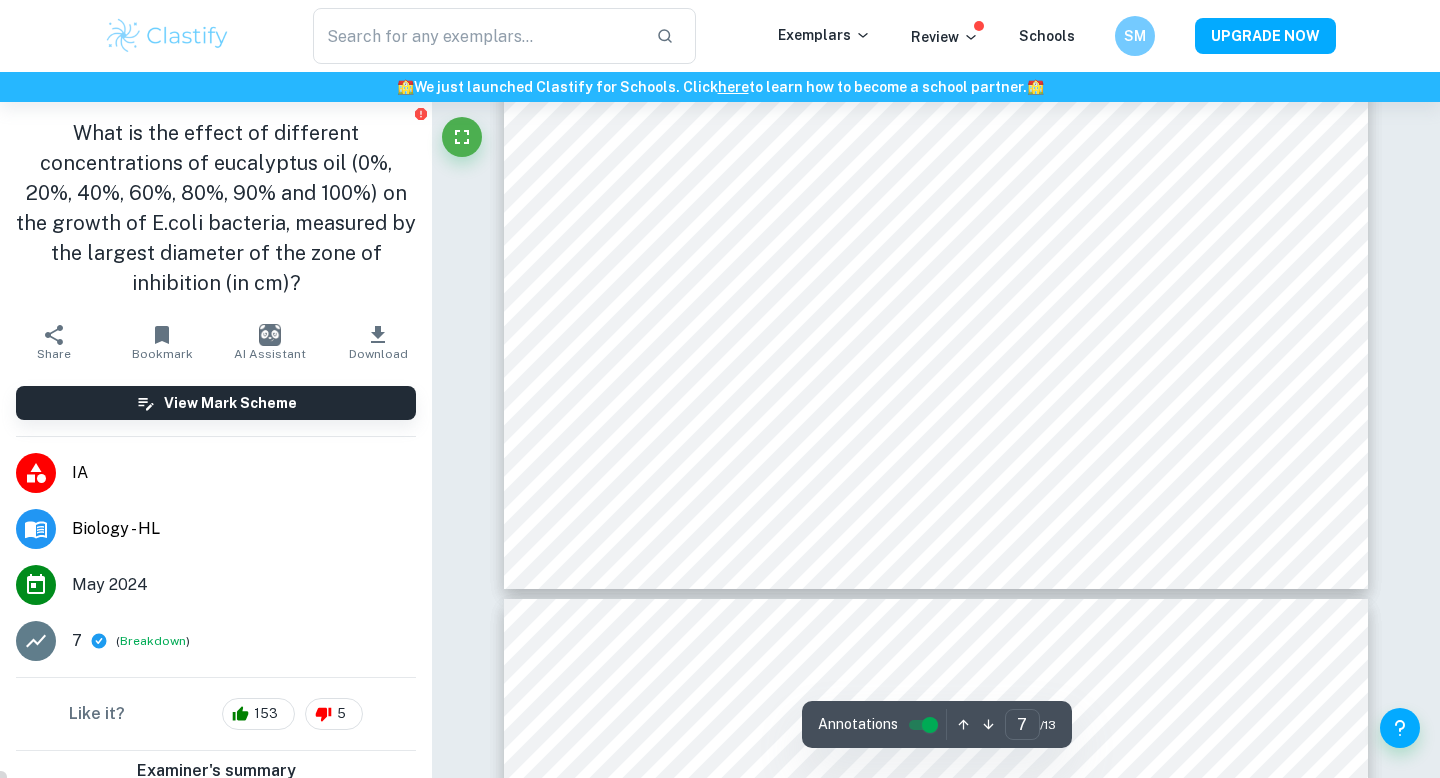 scroll, scrollTop: 8417, scrollLeft: 0, axis: vertical 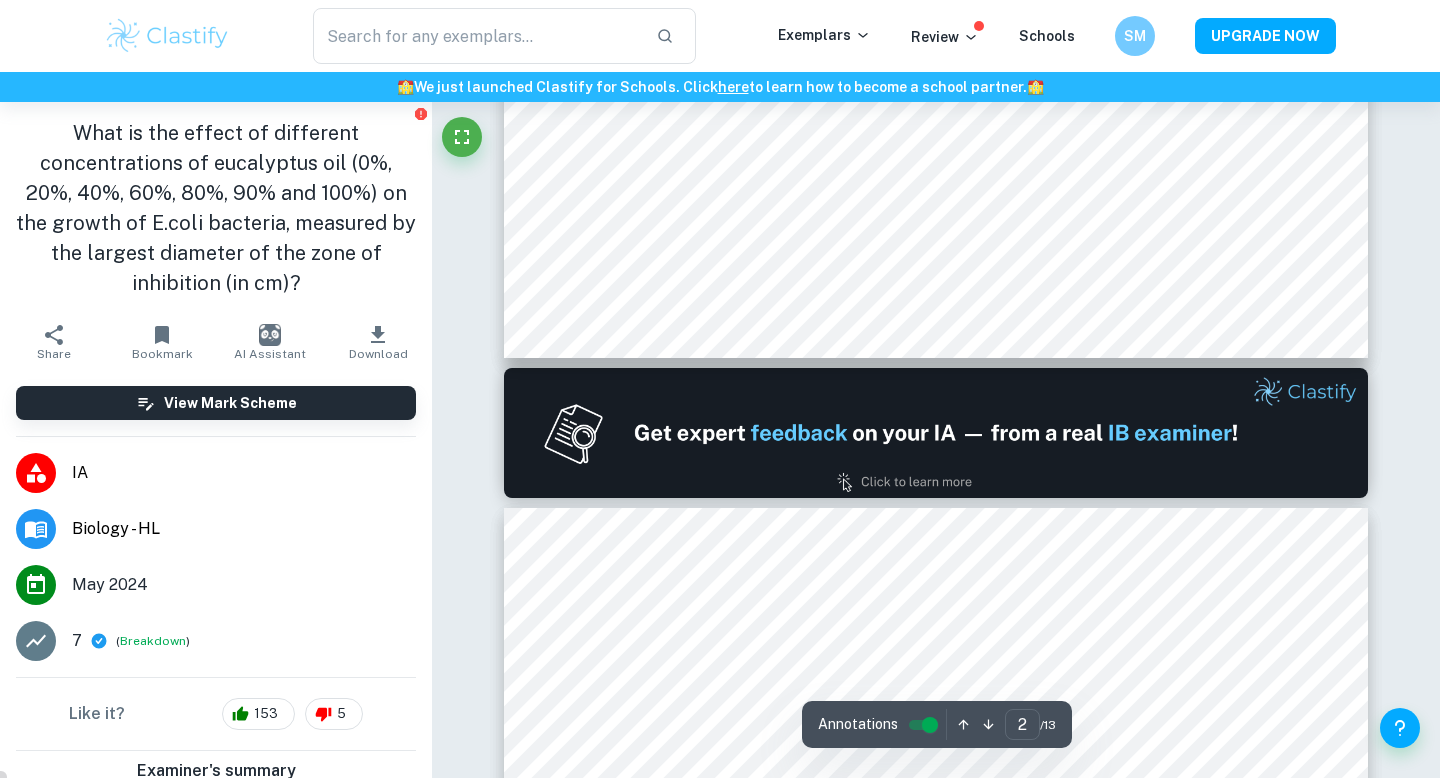 type on "1" 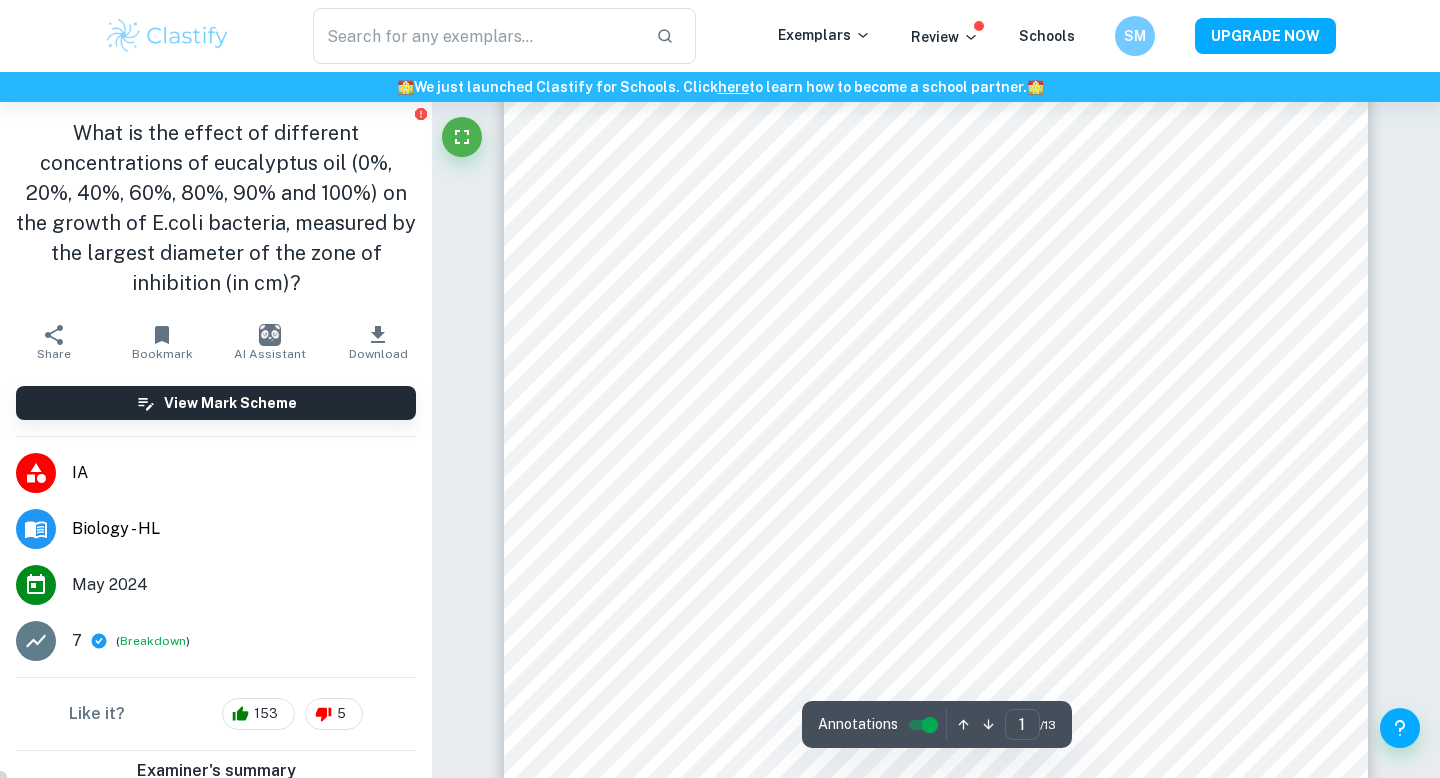 scroll, scrollTop: 0, scrollLeft: 0, axis: both 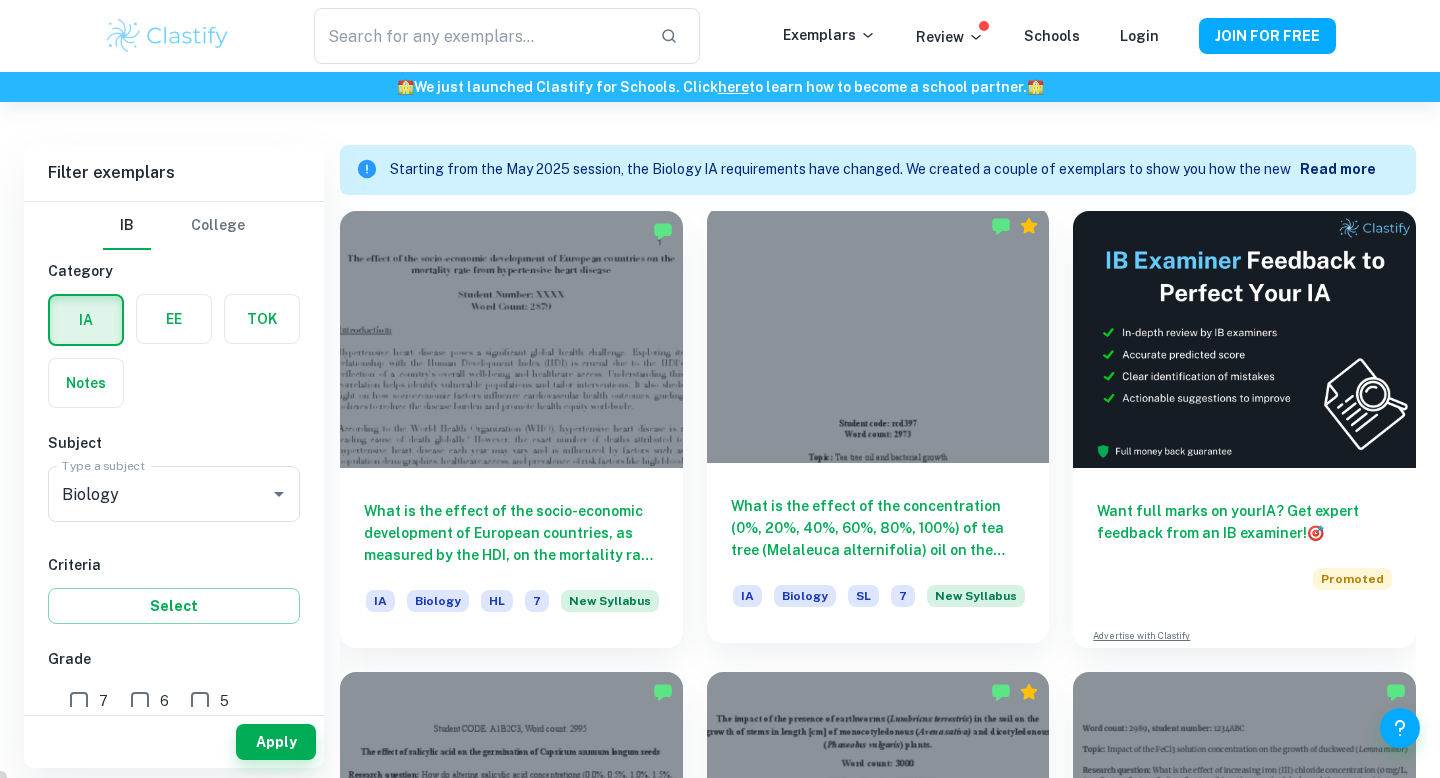 click at bounding box center (878, 334) 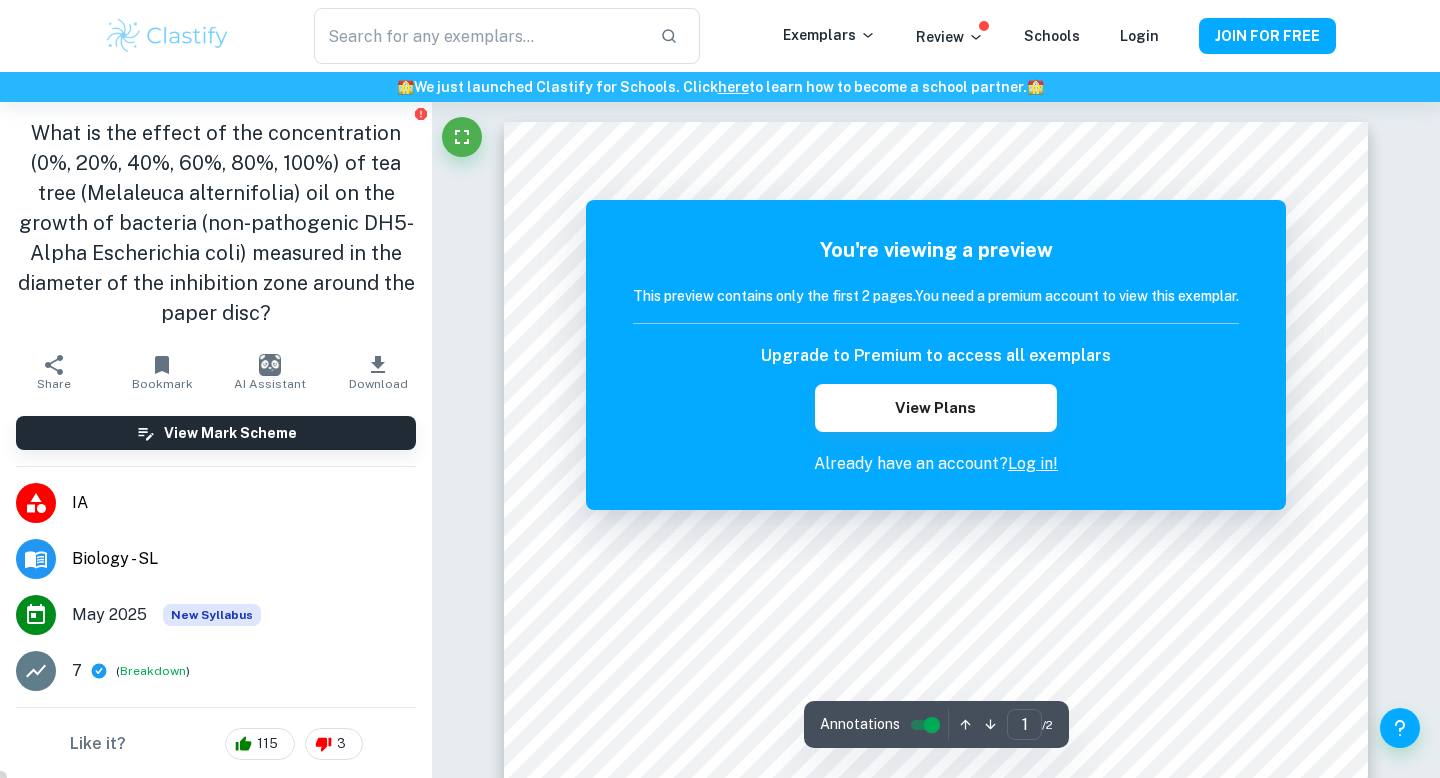 scroll, scrollTop: 10, scrollLeft: 0, axis: vertical 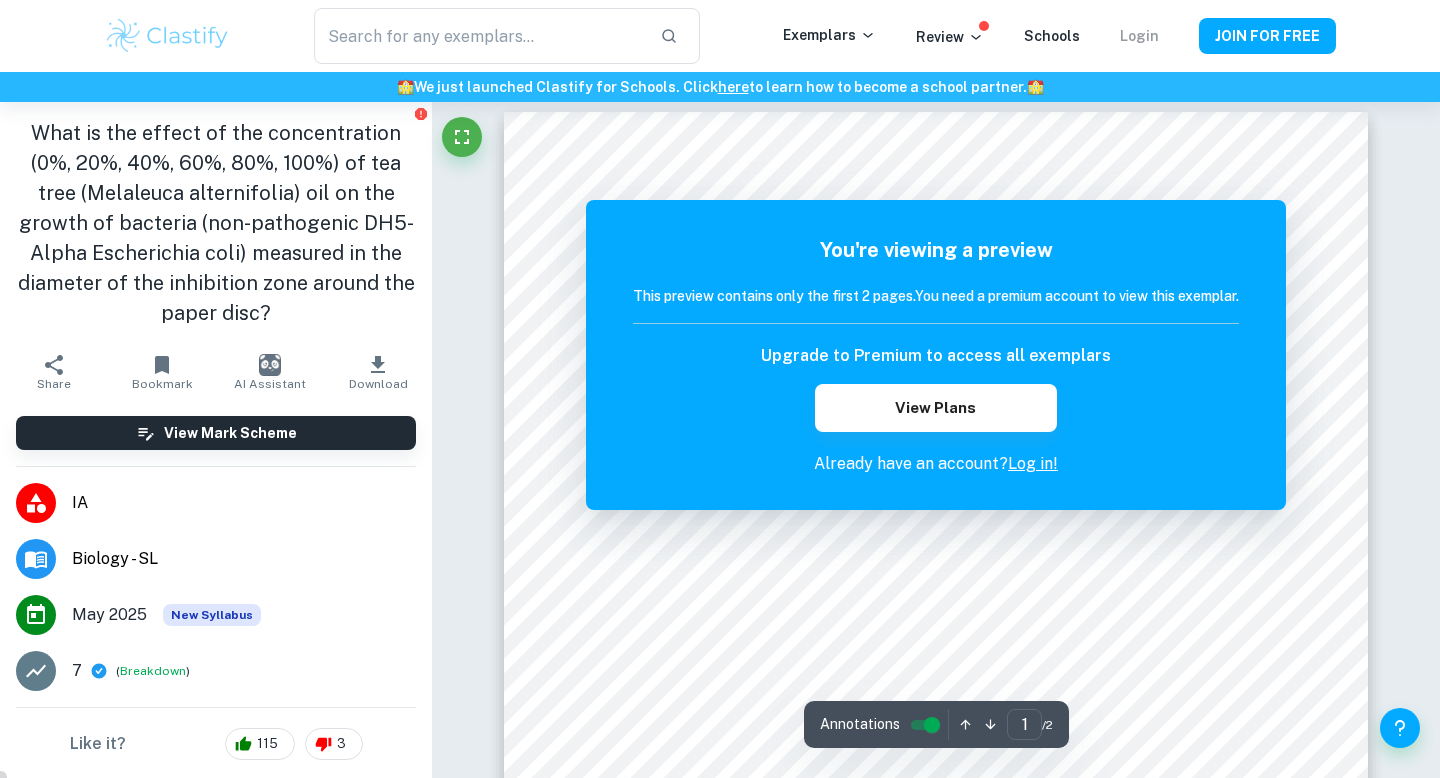 click on "Login" at bounding box center (1139, 36) 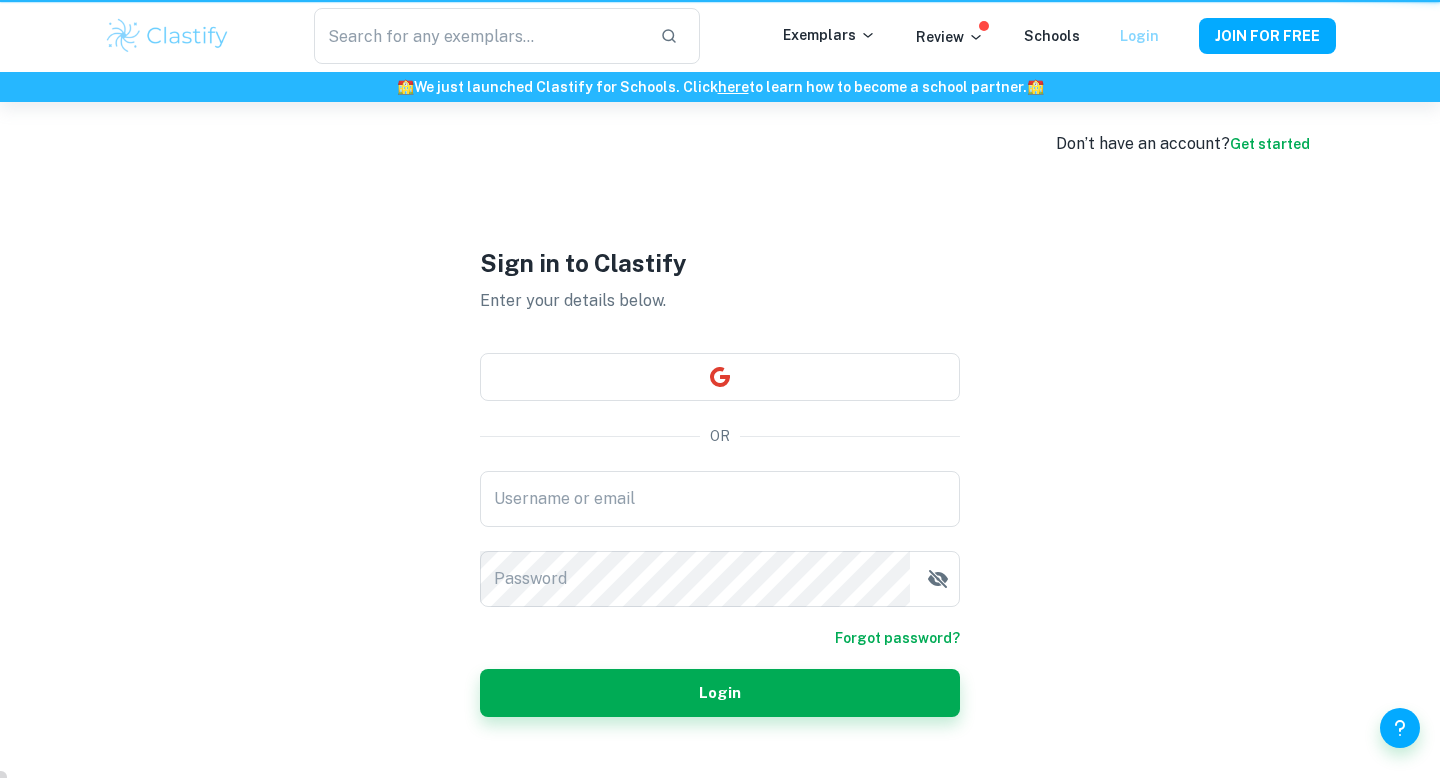 scroll, scrollTop: 0, scrollLeft: 0, axis: both 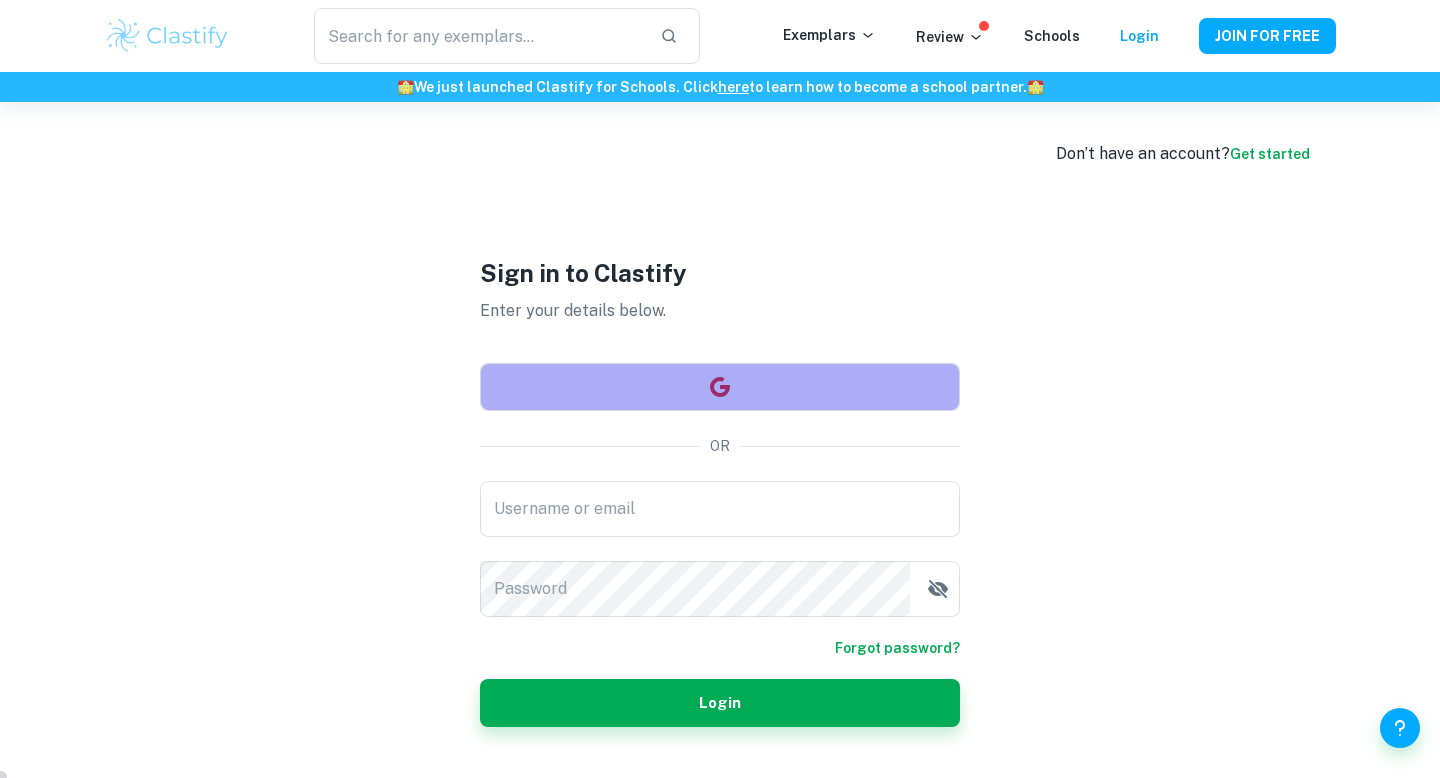 click at bounding box center [720, 387] 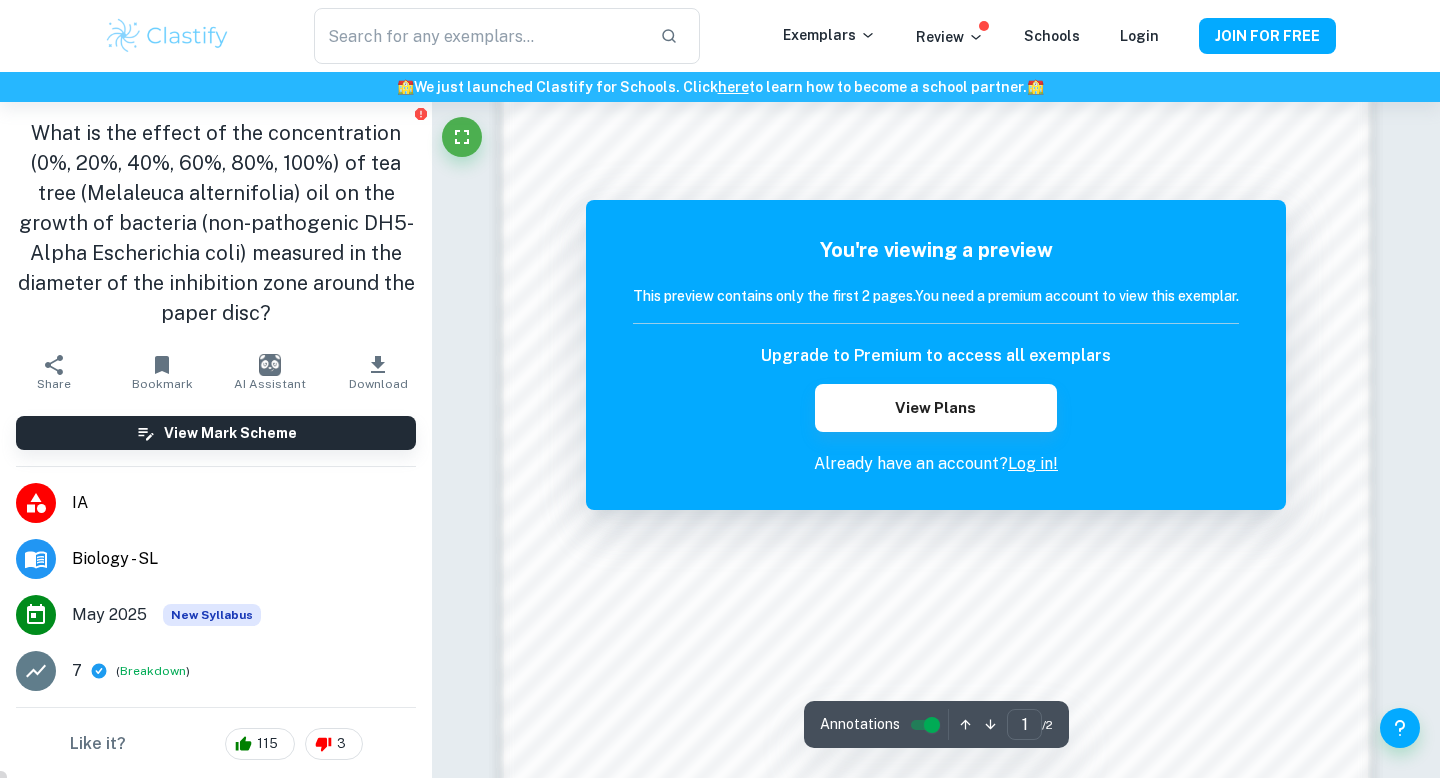 scroll, scrollTop: 1936, scrollLeft: 0, axis: vertical 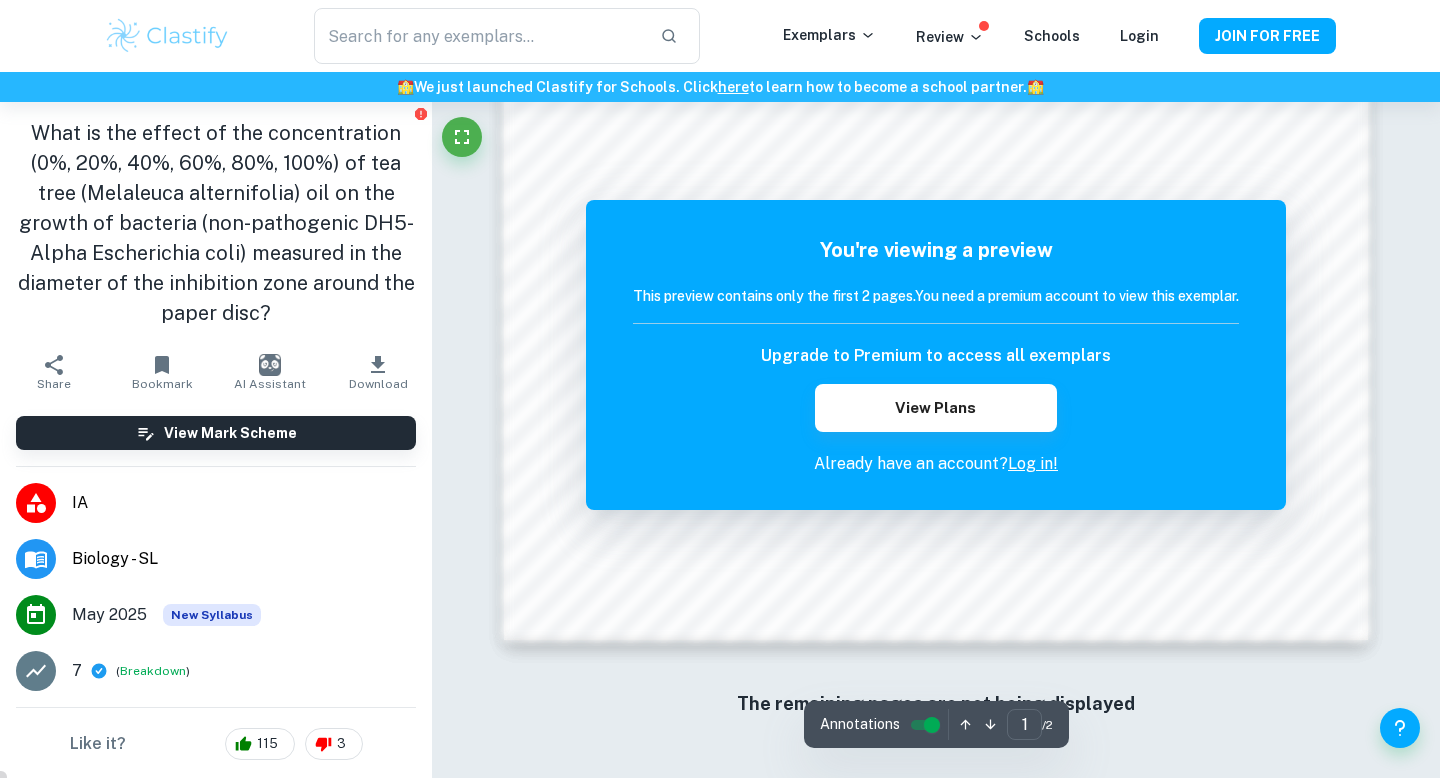 click on "Log in!" at bounding box center (1033, 463) 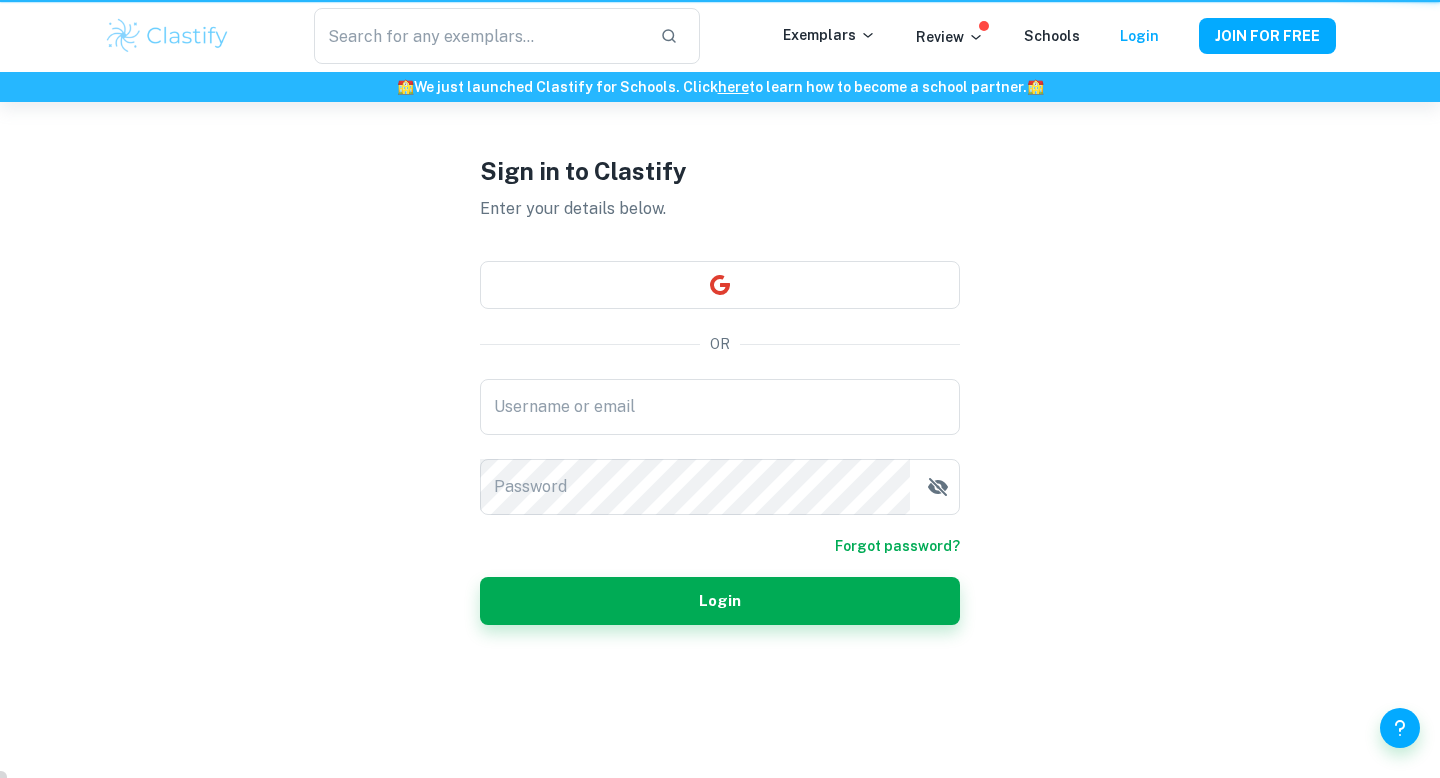 scroll, scrollTop: 0, scrollLeft: 0, axis: both 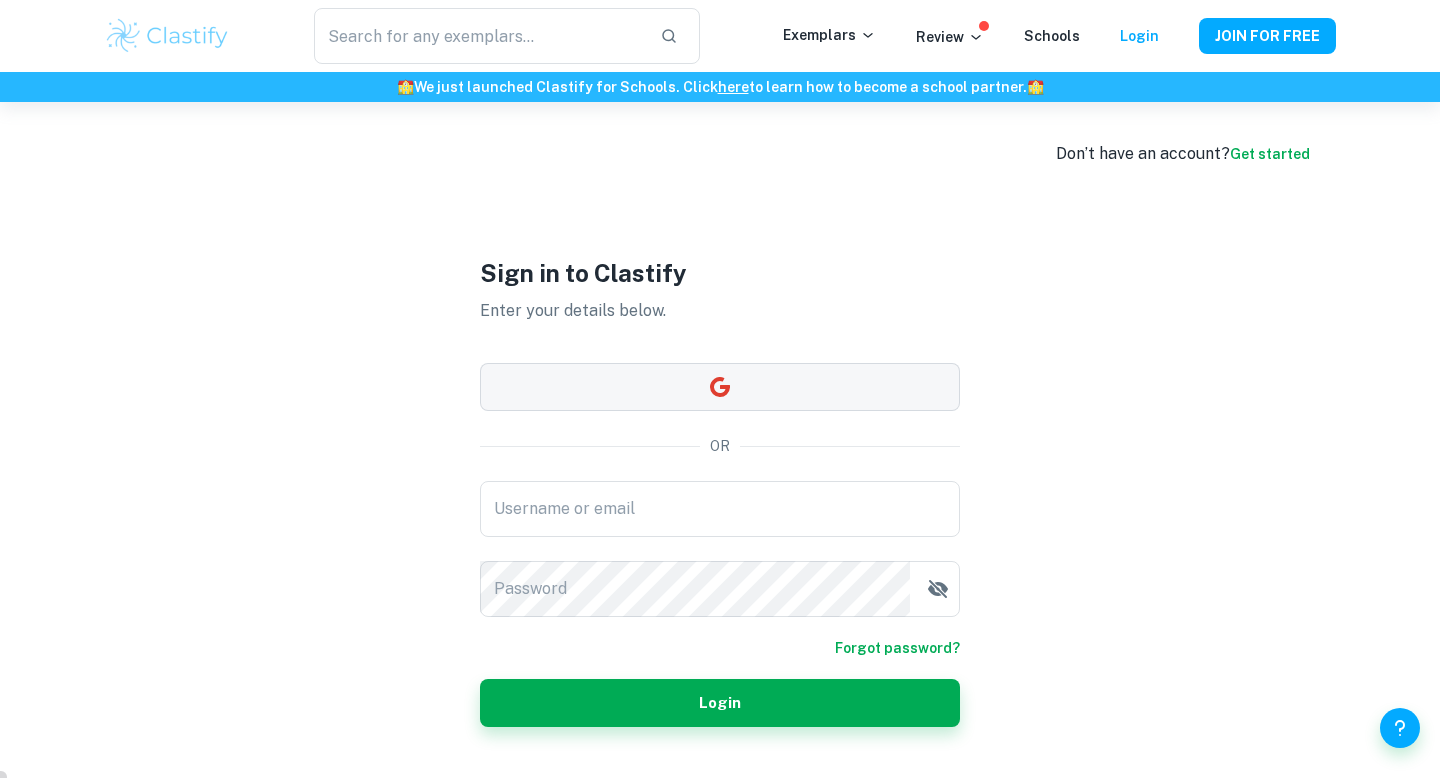 click at bounding box center [720, 387] 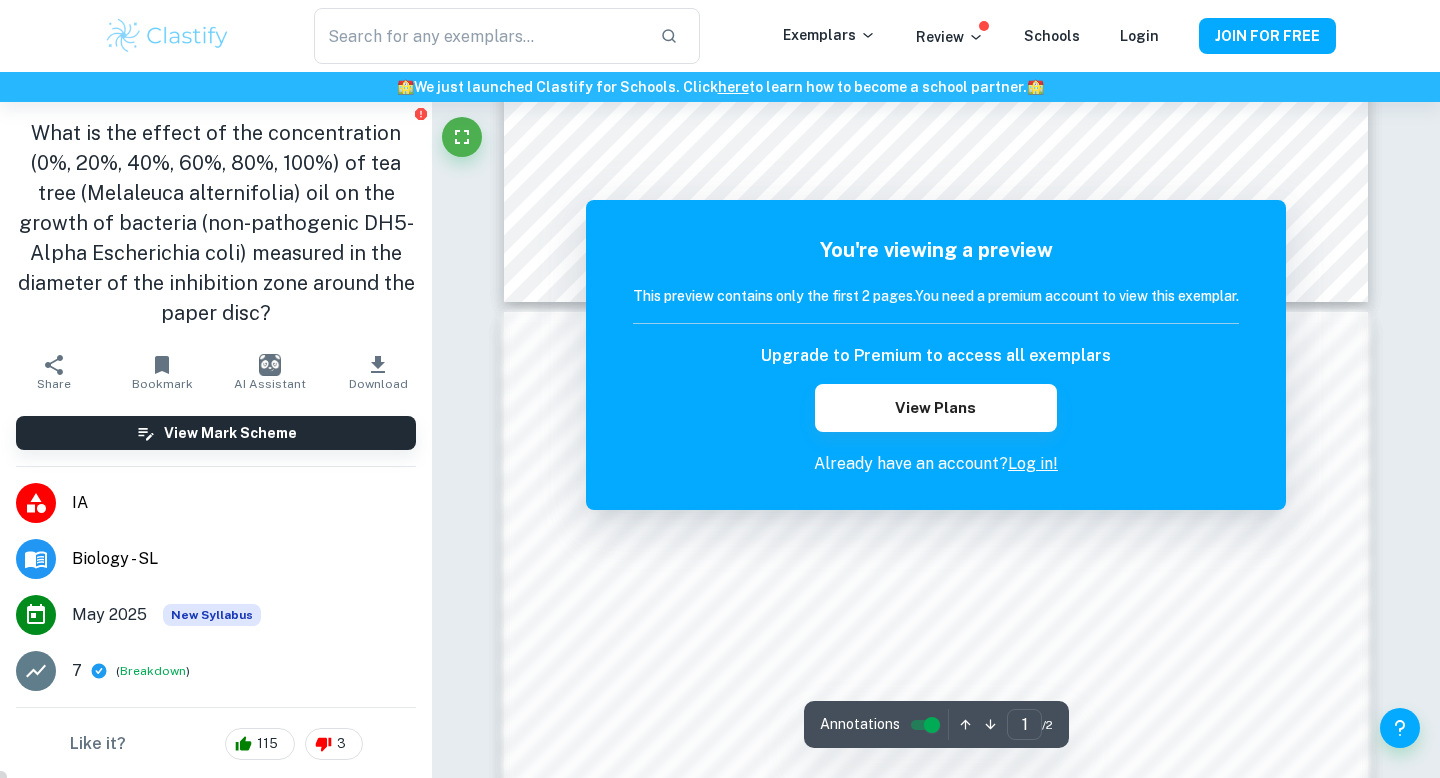 scroll, scrollTop: 1047, scrollLeft: 0, axis: vertical 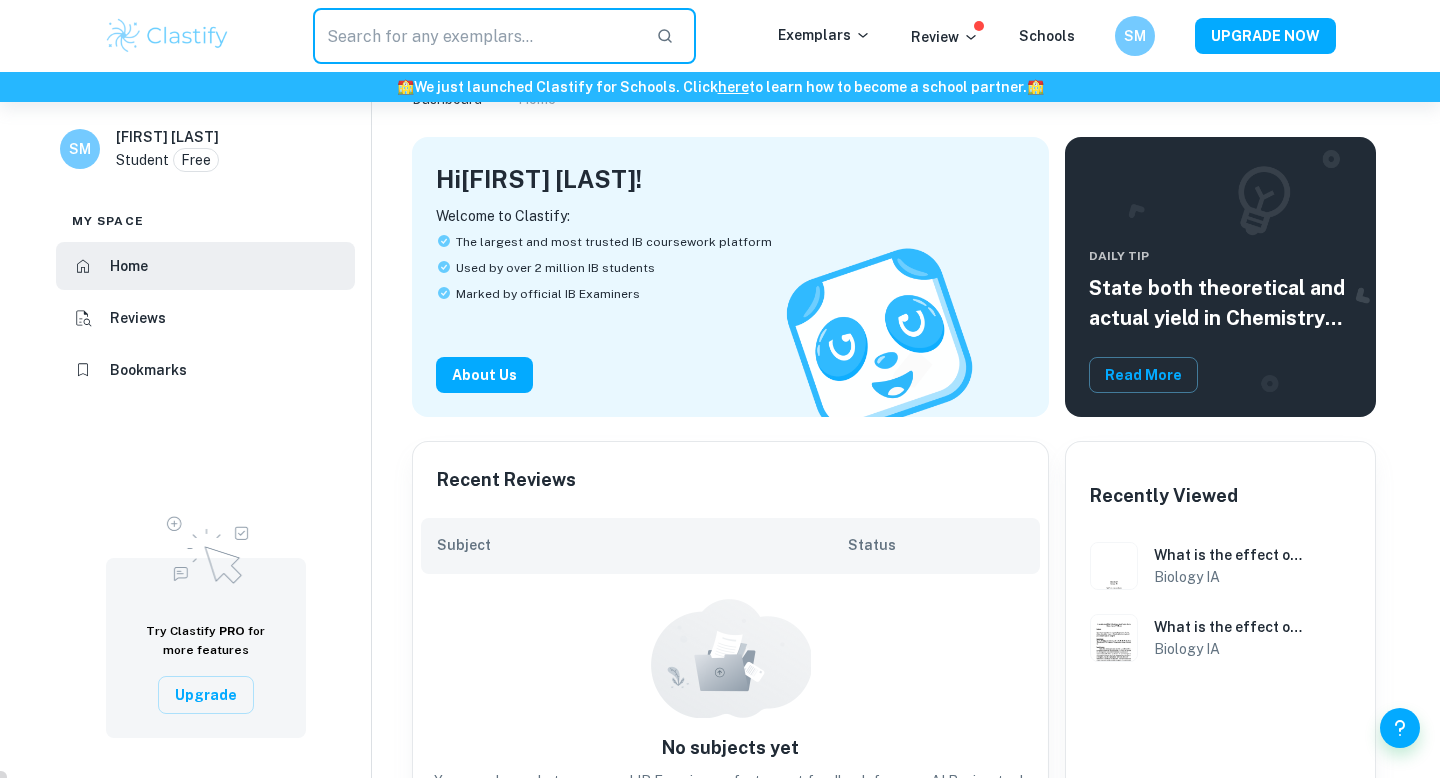click at bounding box center [476, 36] 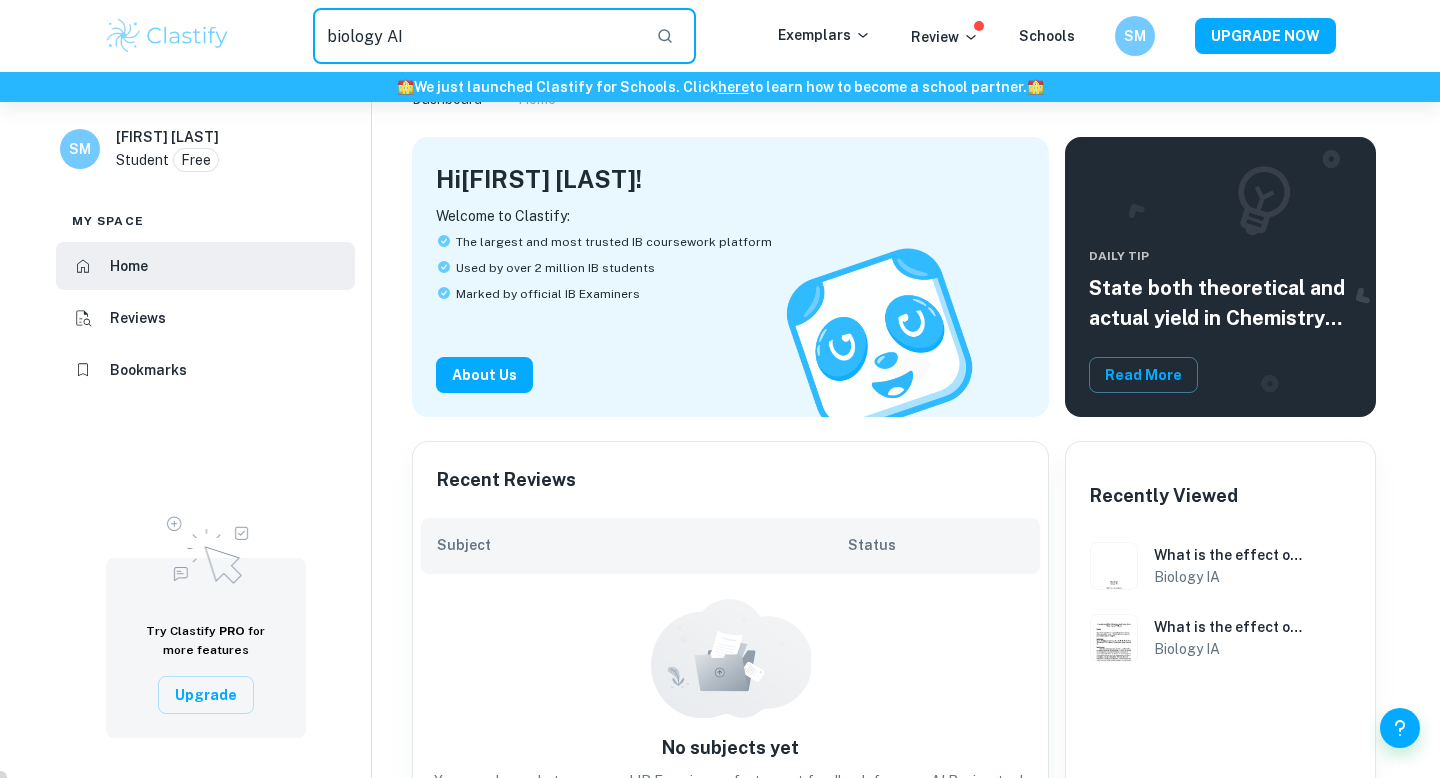 type on "biology AI" 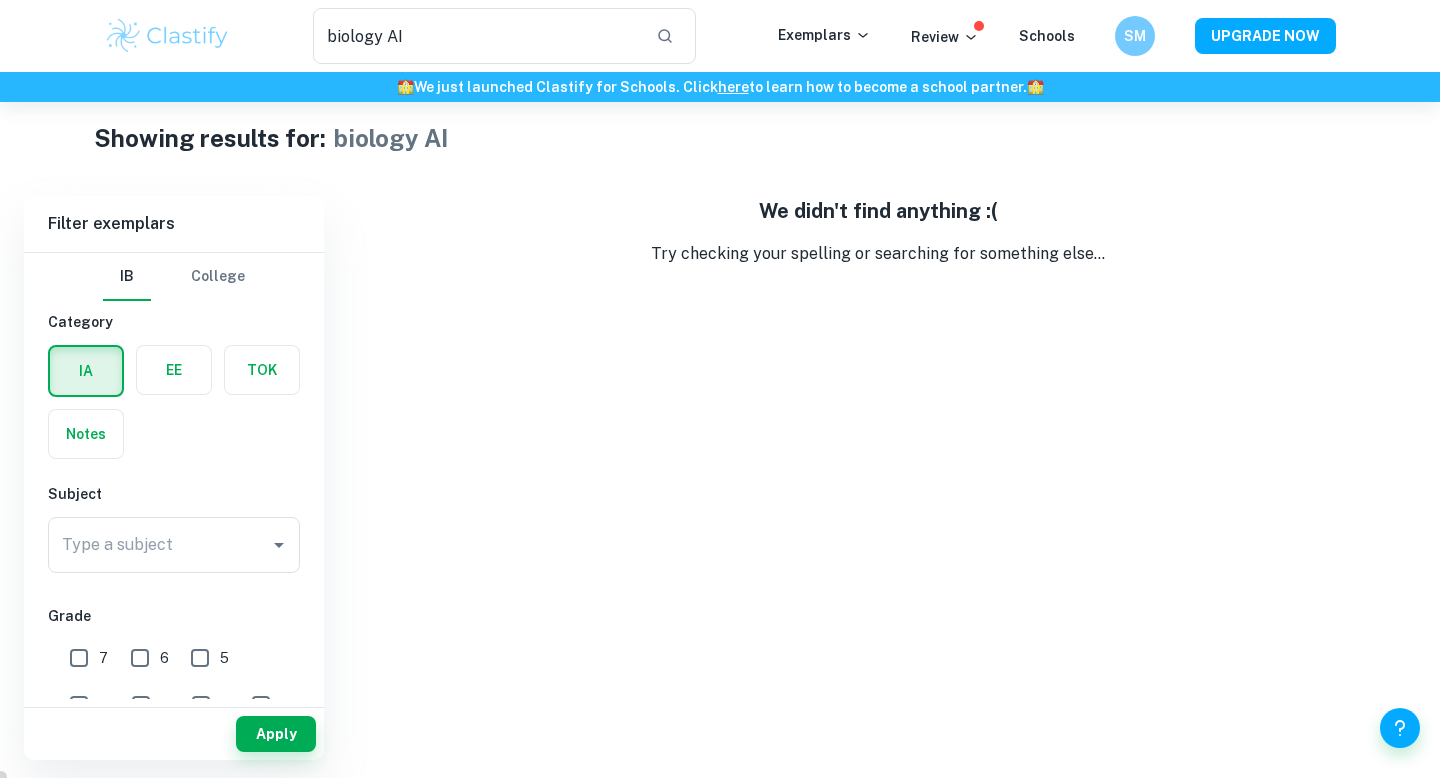scroll, scrollTop: 25, scrollLeft: 0, axis: vertical 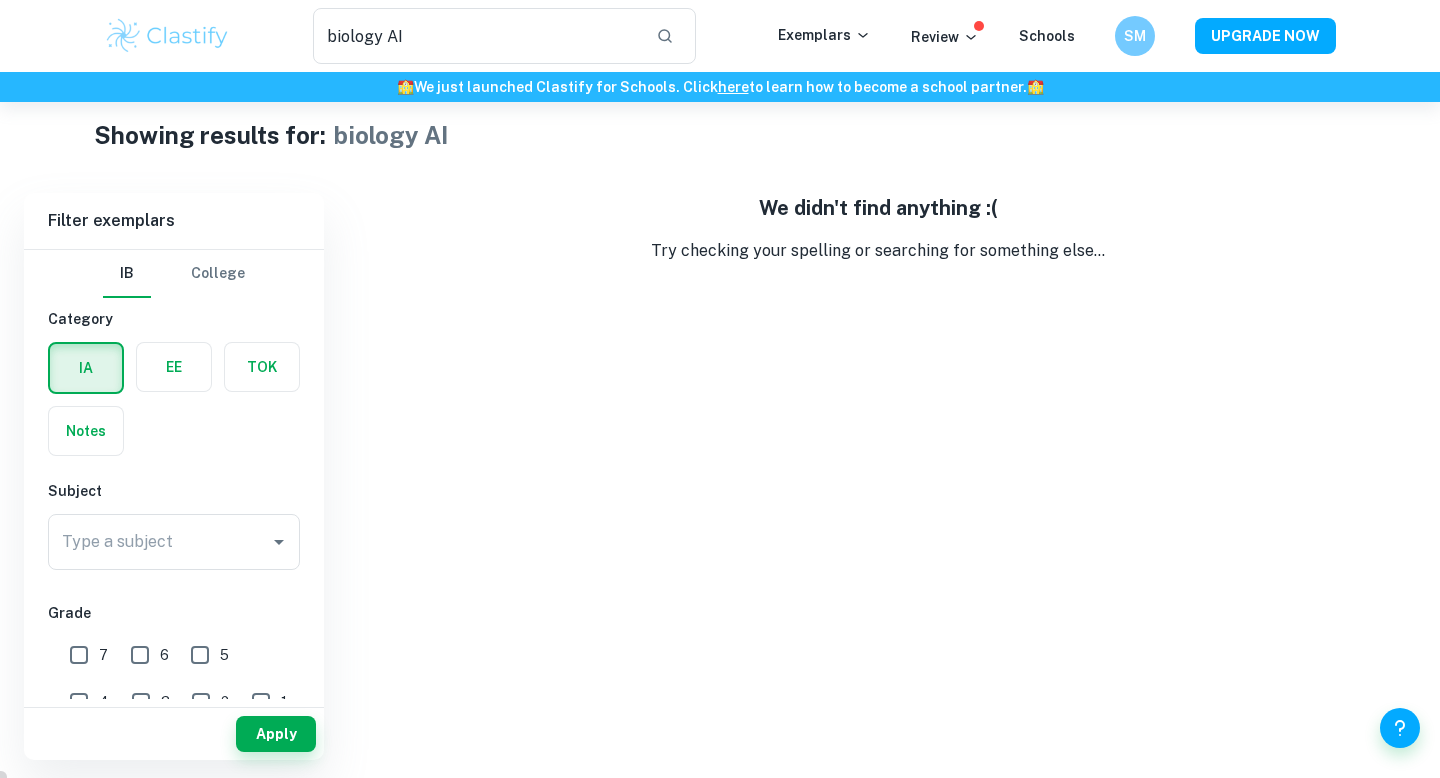 type 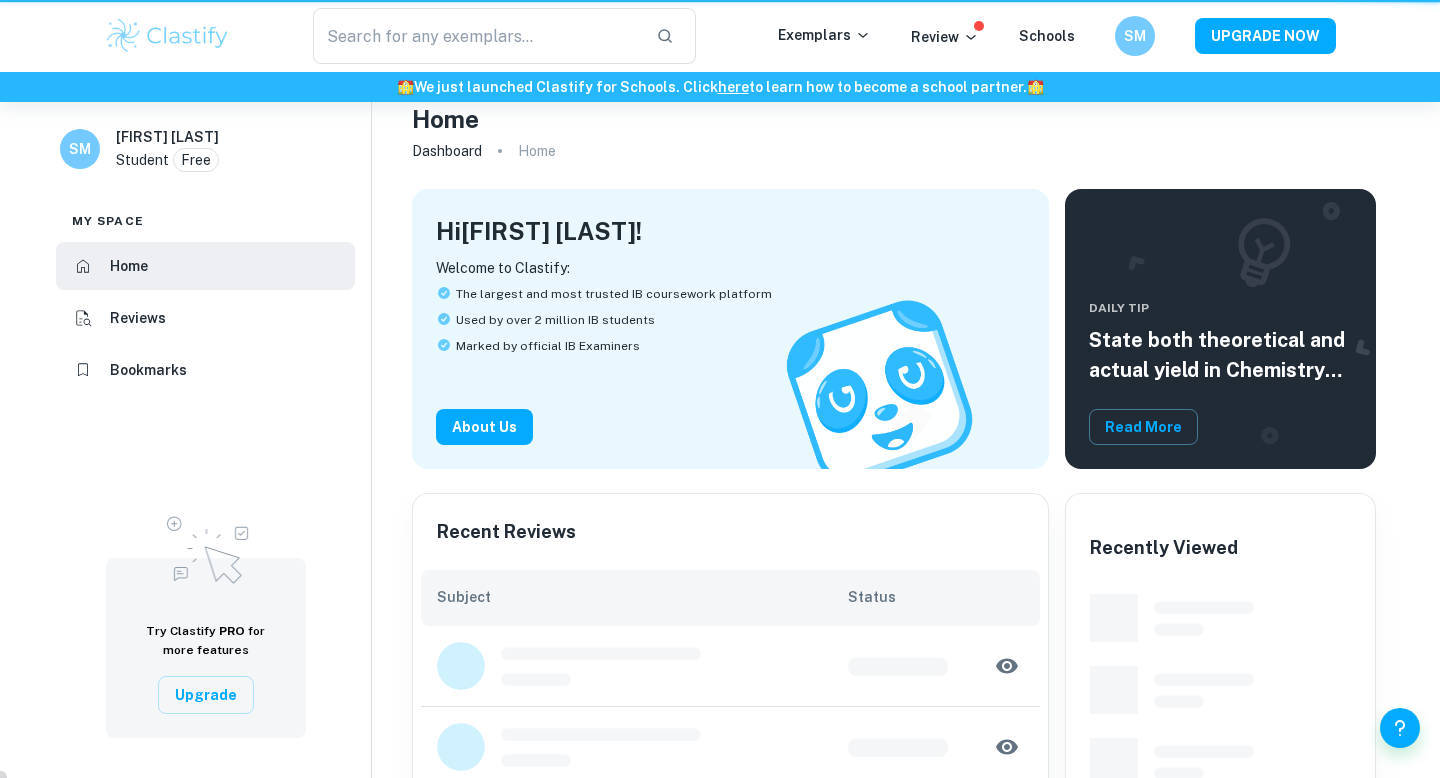 scroll, scrollTop: 77, scrollLeft: 0, axis: vertical 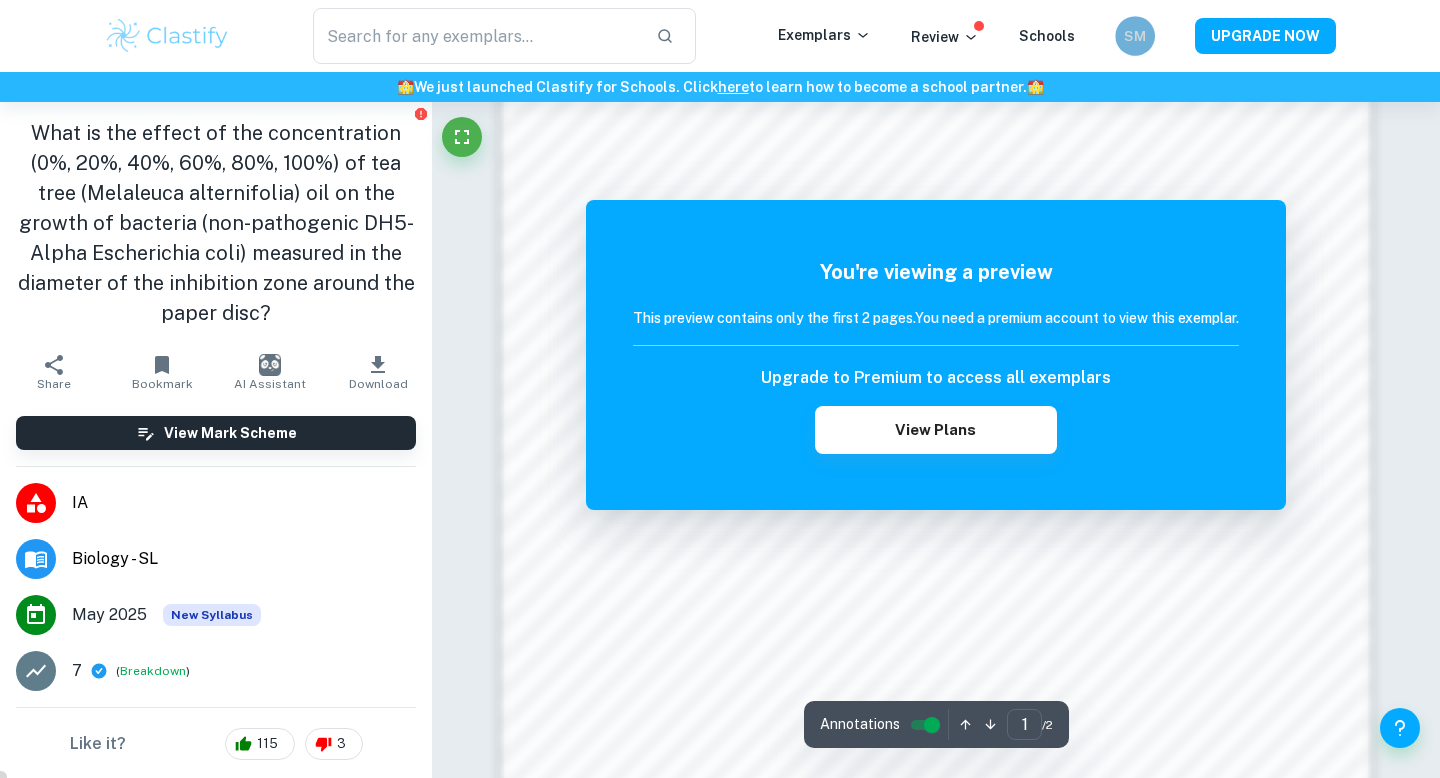 click on "SM" at bounding box center (1135, 36) 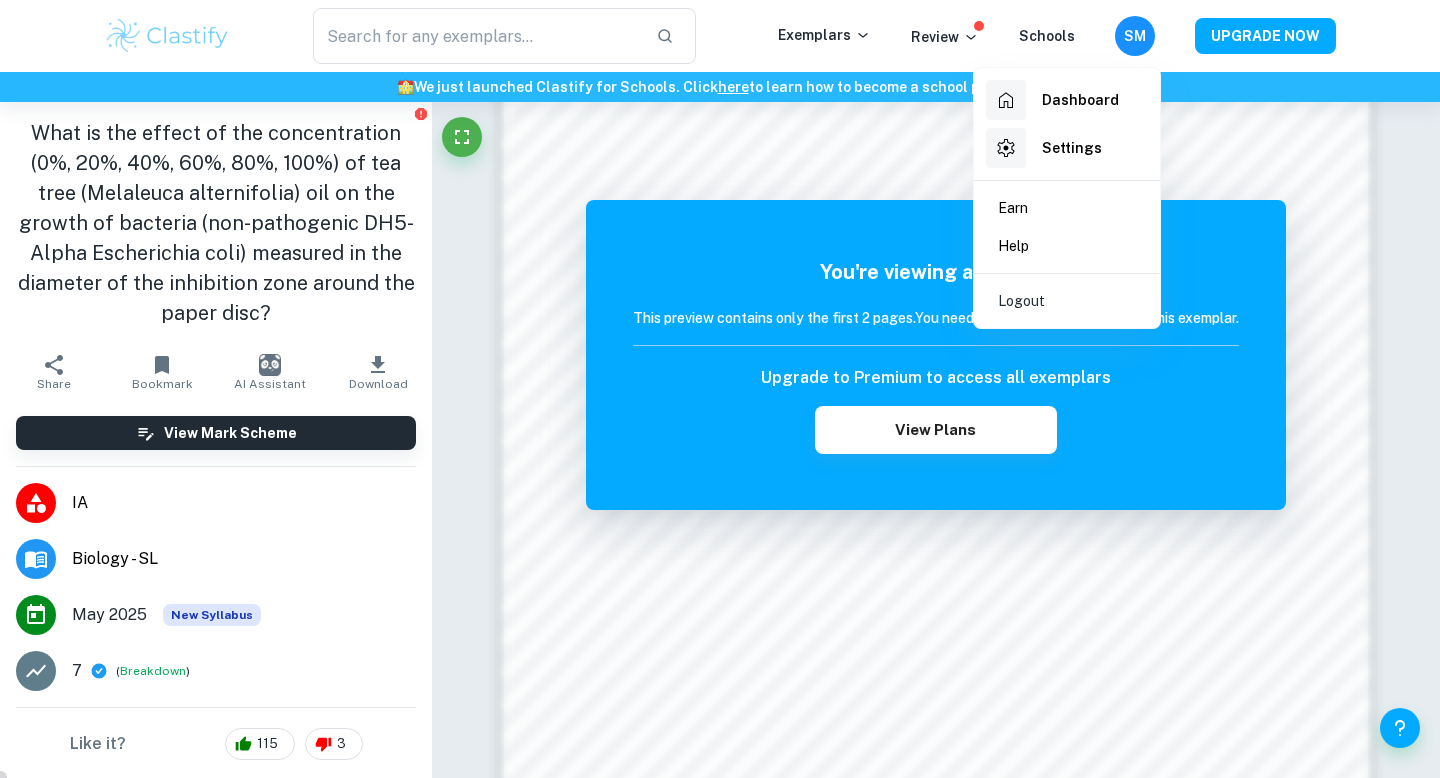 click at bounding box center (720, 389) 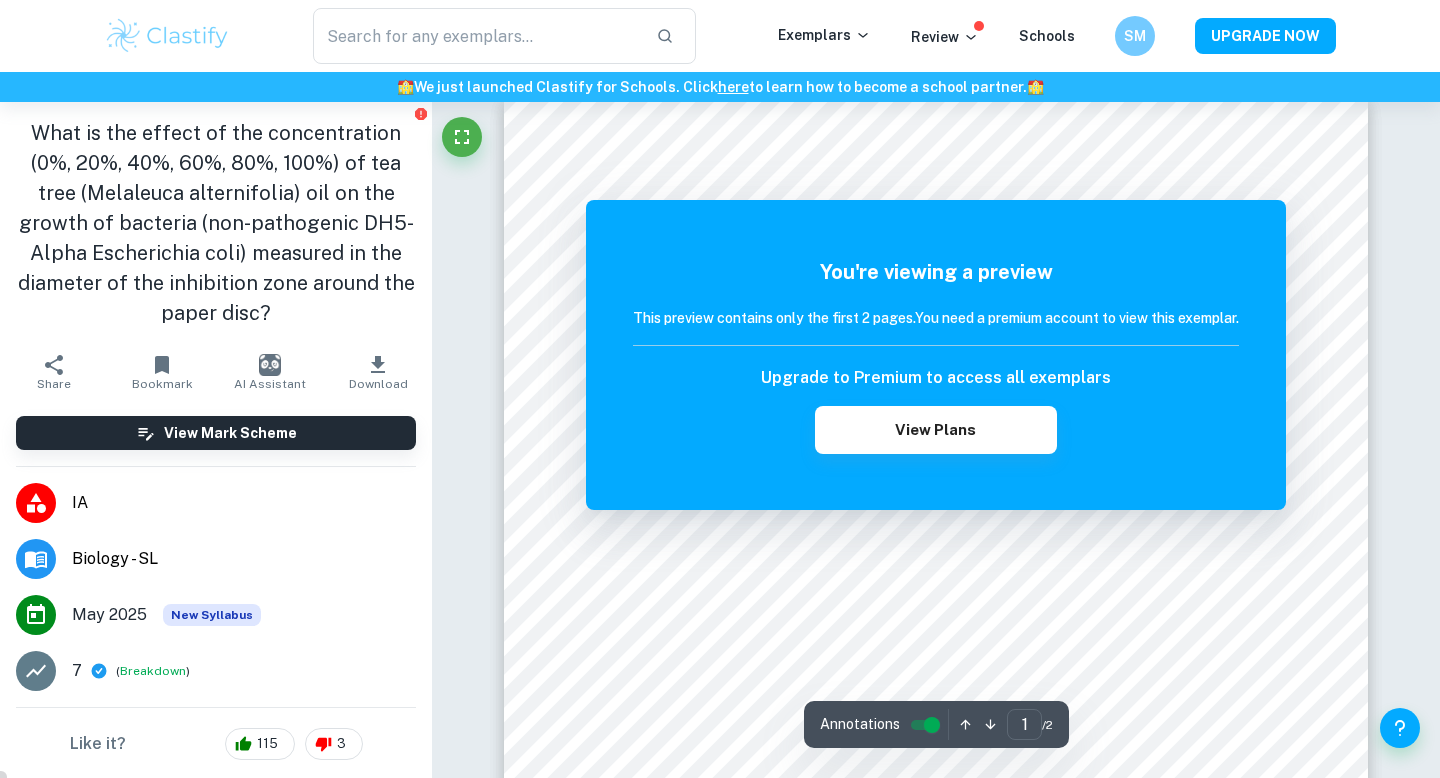 scroll, scrollTop: 34, scrollLeft: 0, axis: vertical 